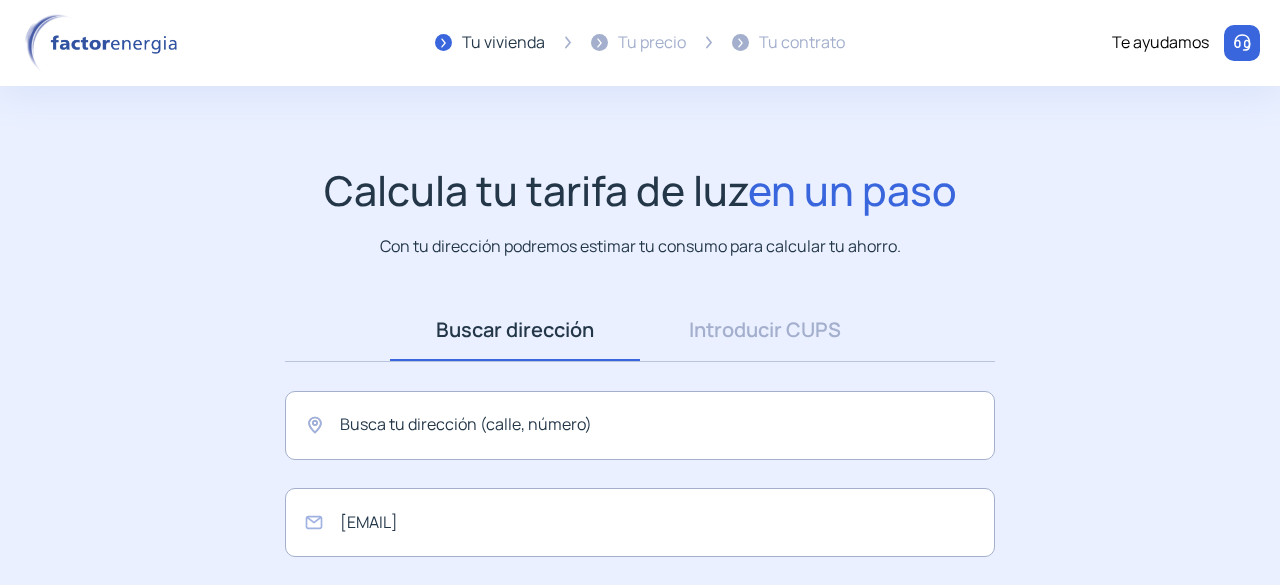 scroll, scrollTop: 0, scrollLeft: 0, axis: both 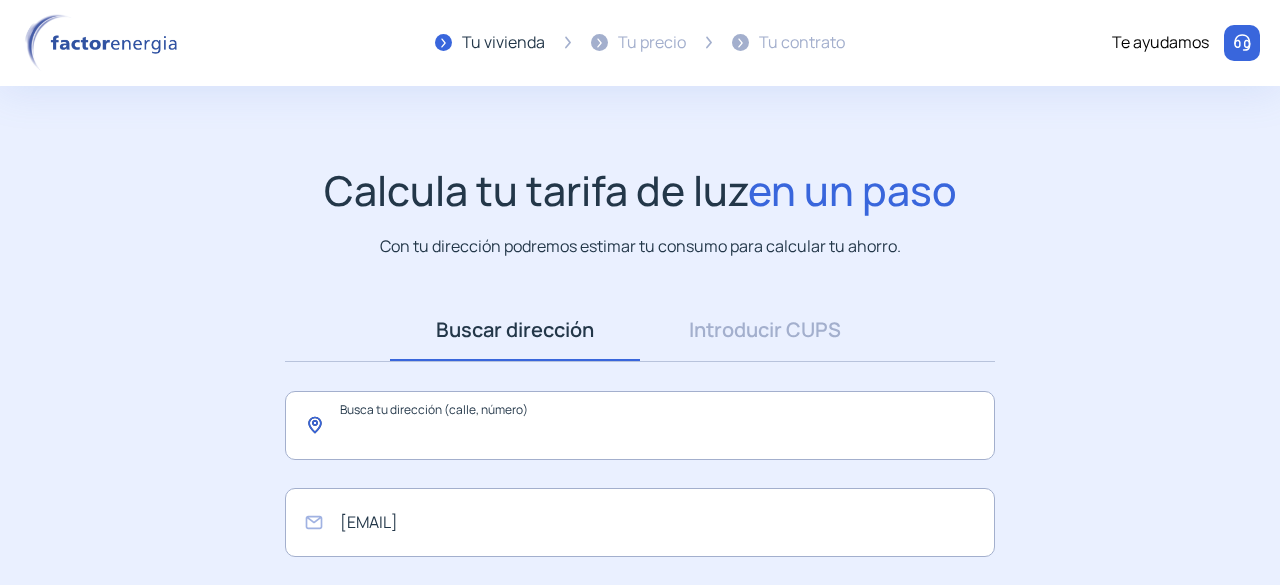 click at bounding box center (640, 425) 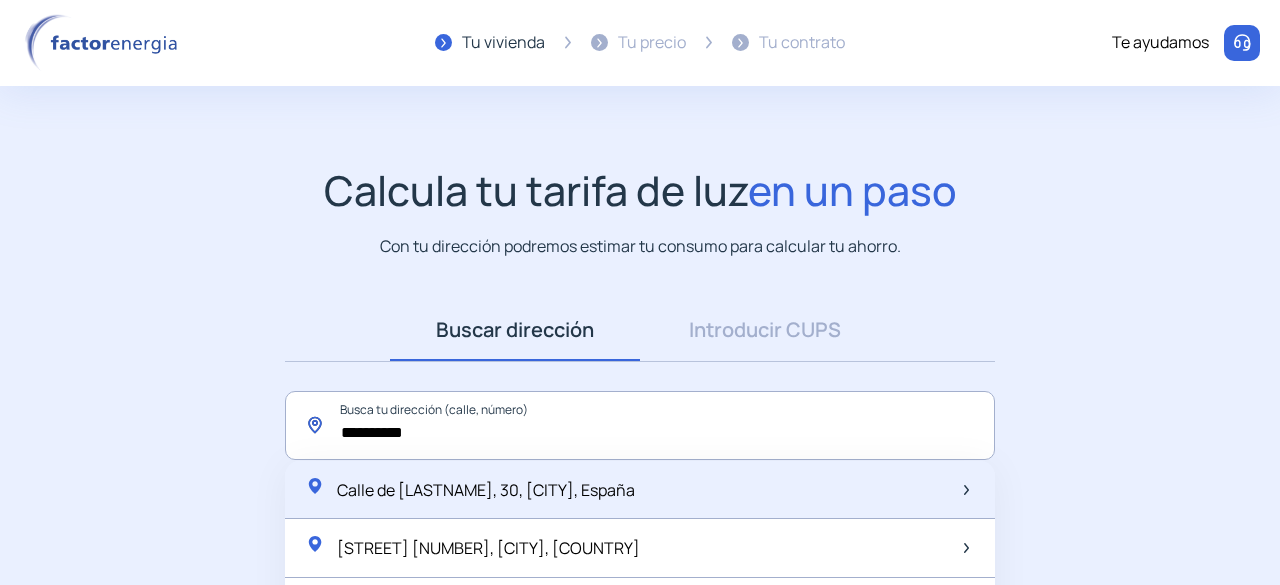 type on "**********" 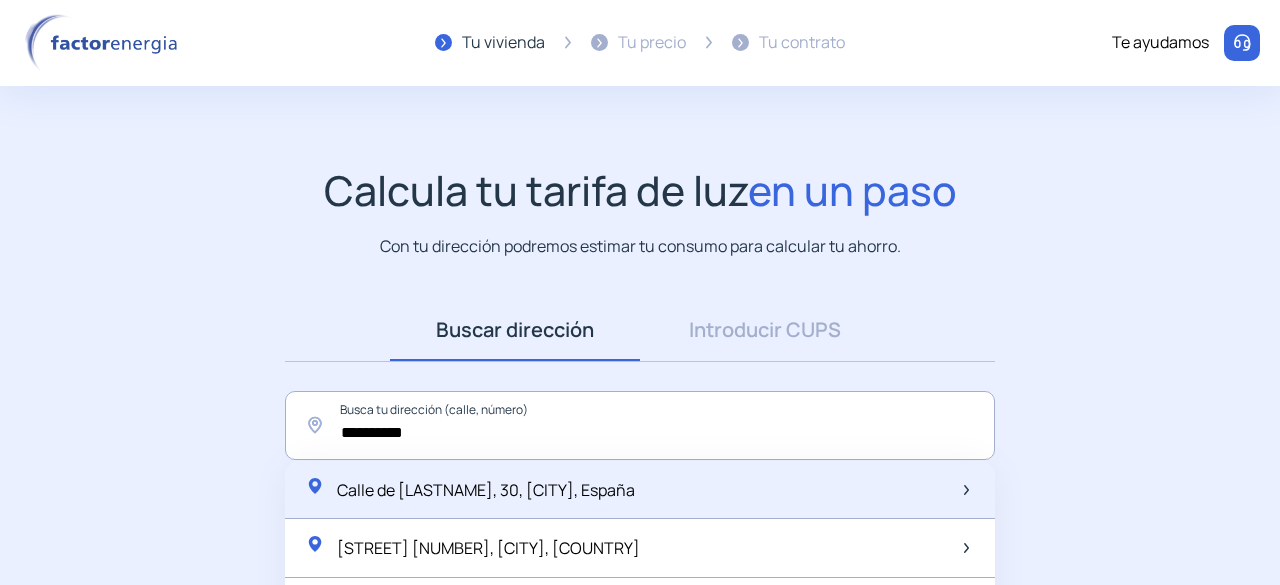 click on "Calle de [LASTNAME], 30, [CITY], España" at bounding box center (486, 490) 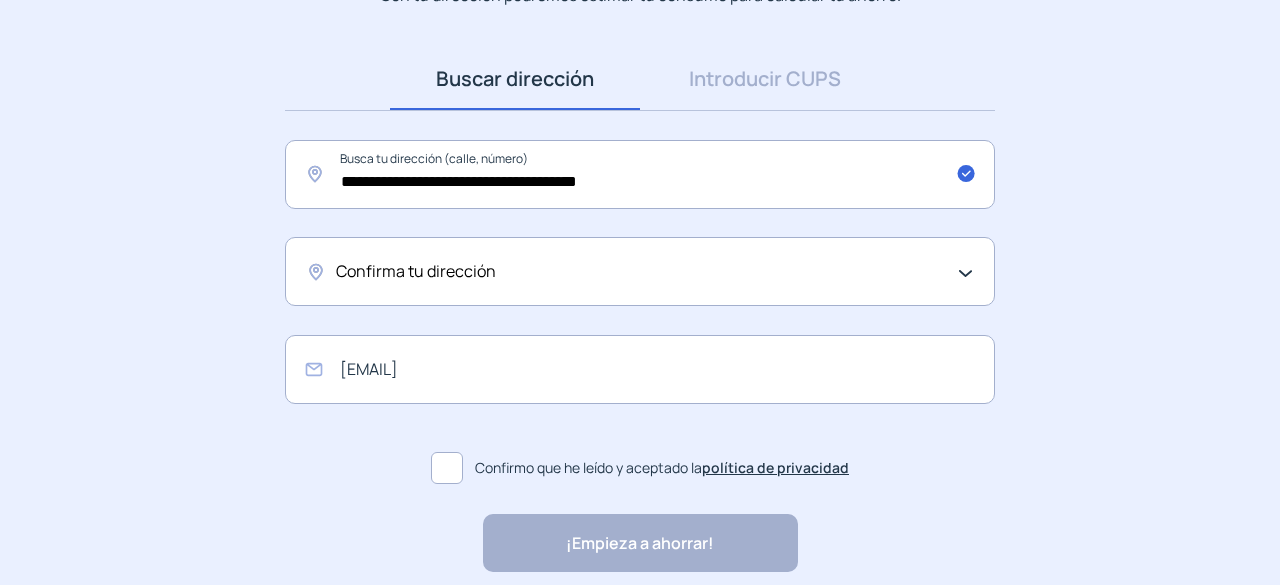 scroll, scrollTop: 320, scrollLeft: 0, axis: vertical 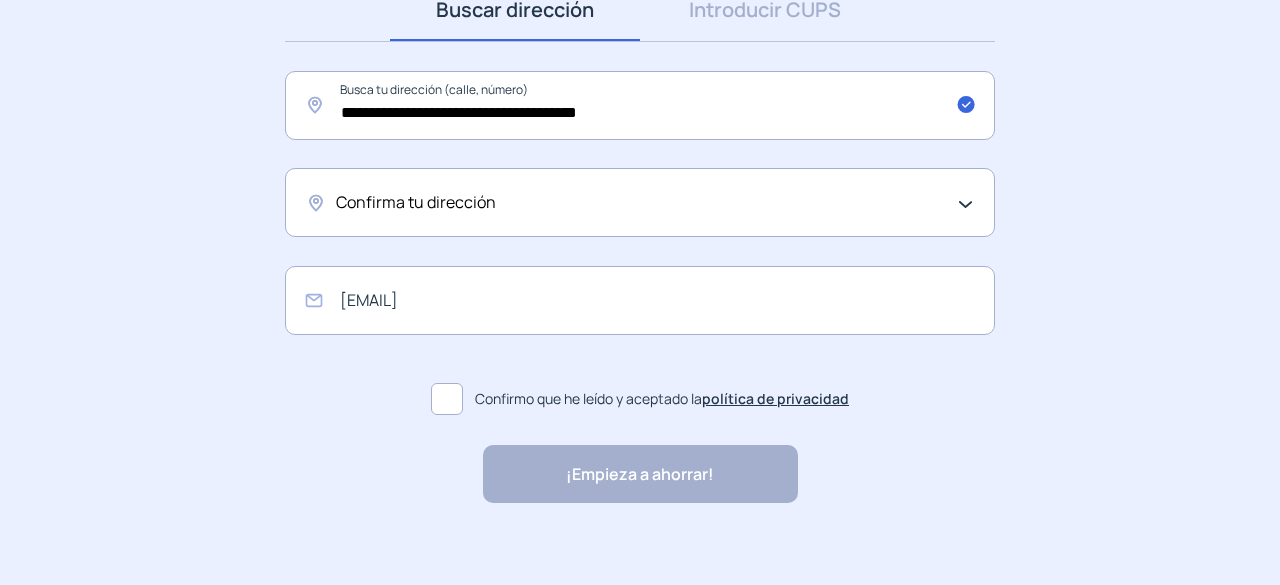click on "Confirma tu dirección" at bounding box center [416, 203] 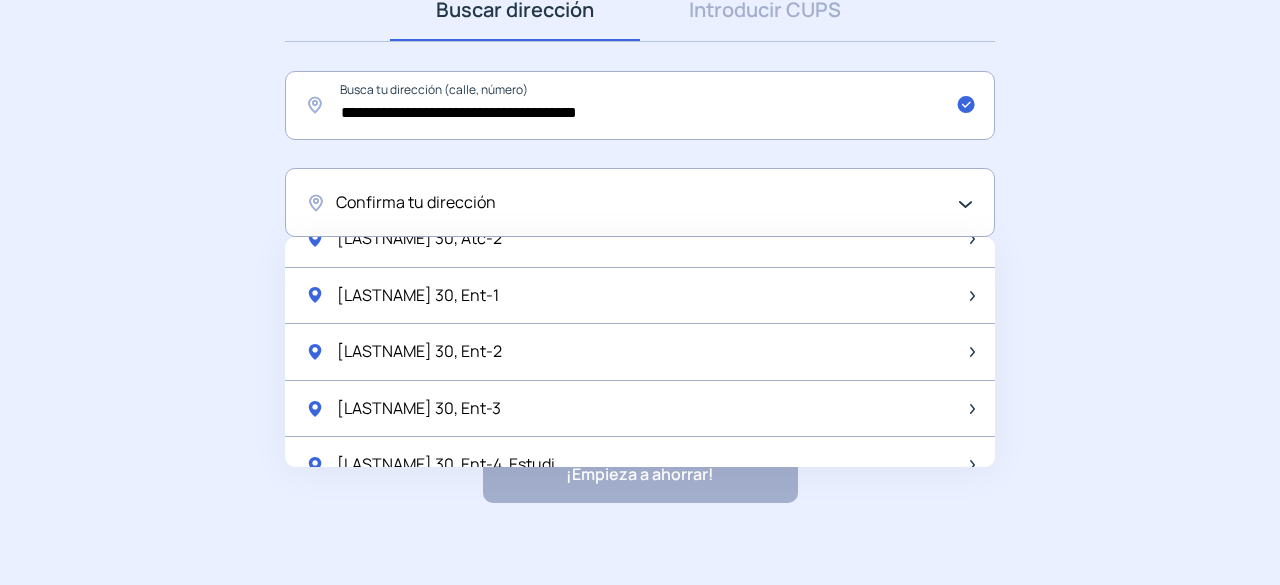 scroll, scrollTop: 674, scrollLeft: 0, axis: vertical 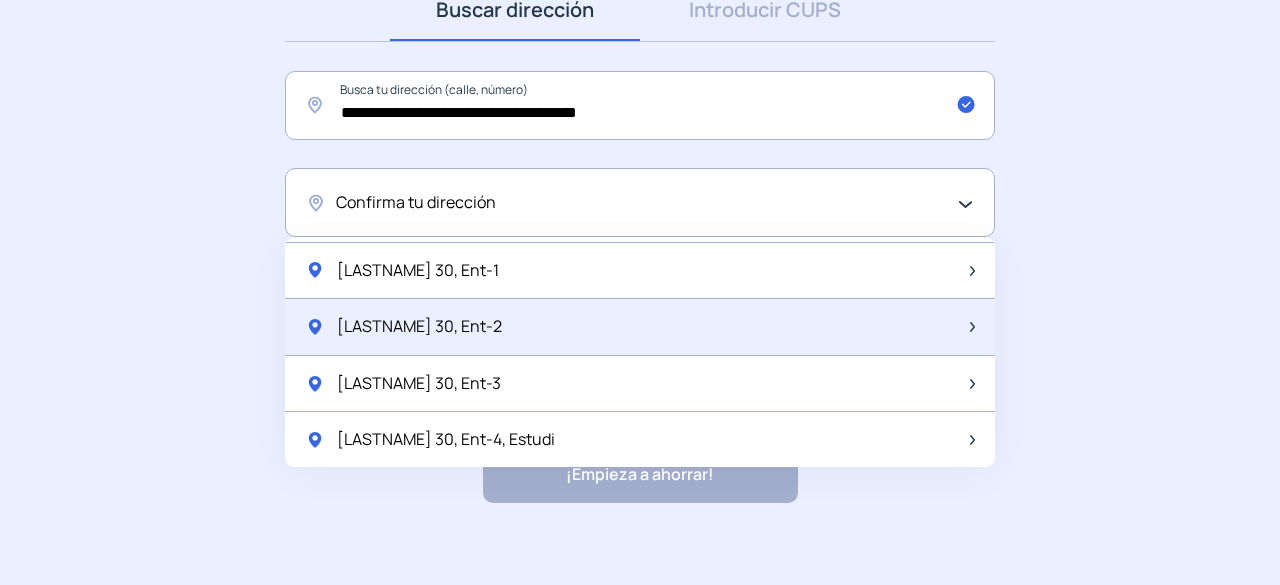 click on "[LASTNAME] 30, Ent-2" at bounding box center [640, 327] 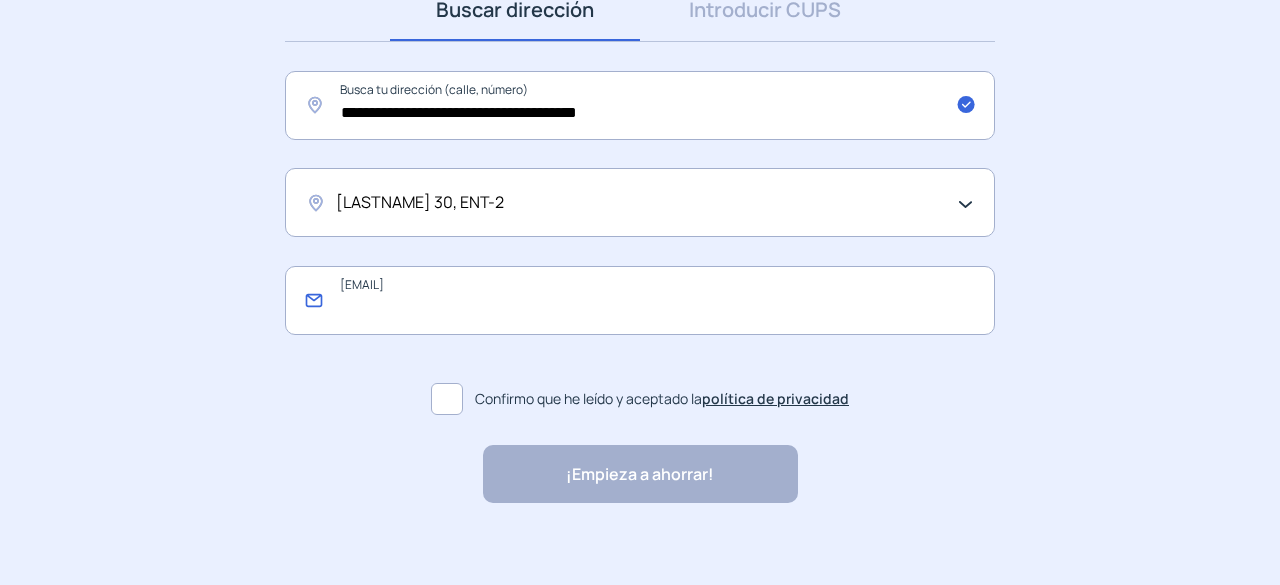 click at bounding box center (640, 300) 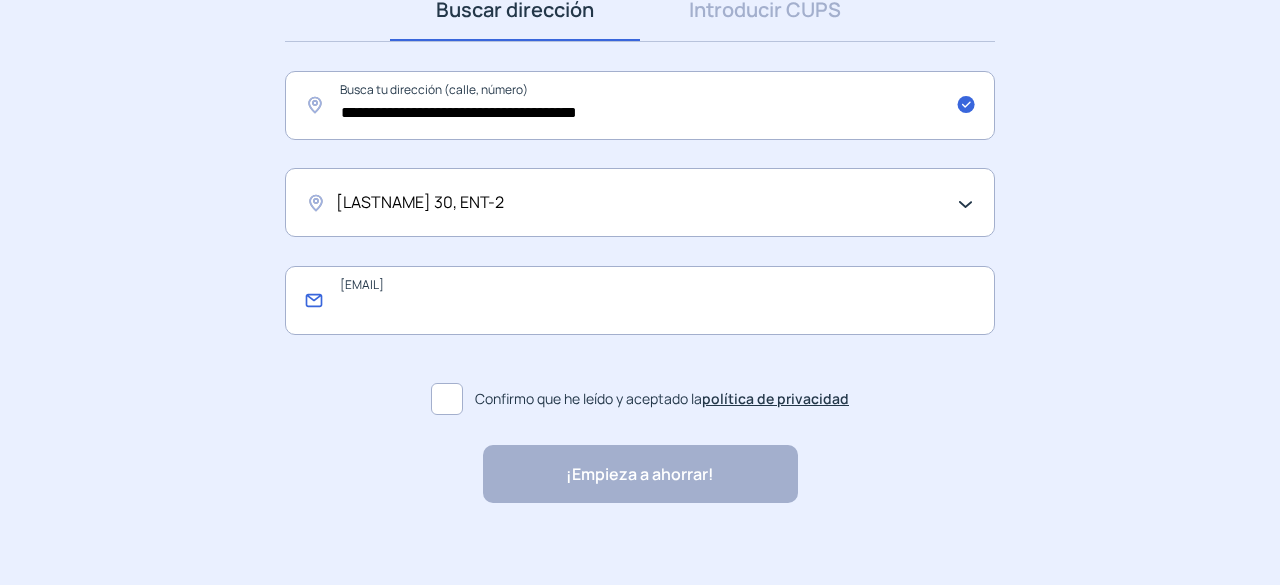 type on "**********" 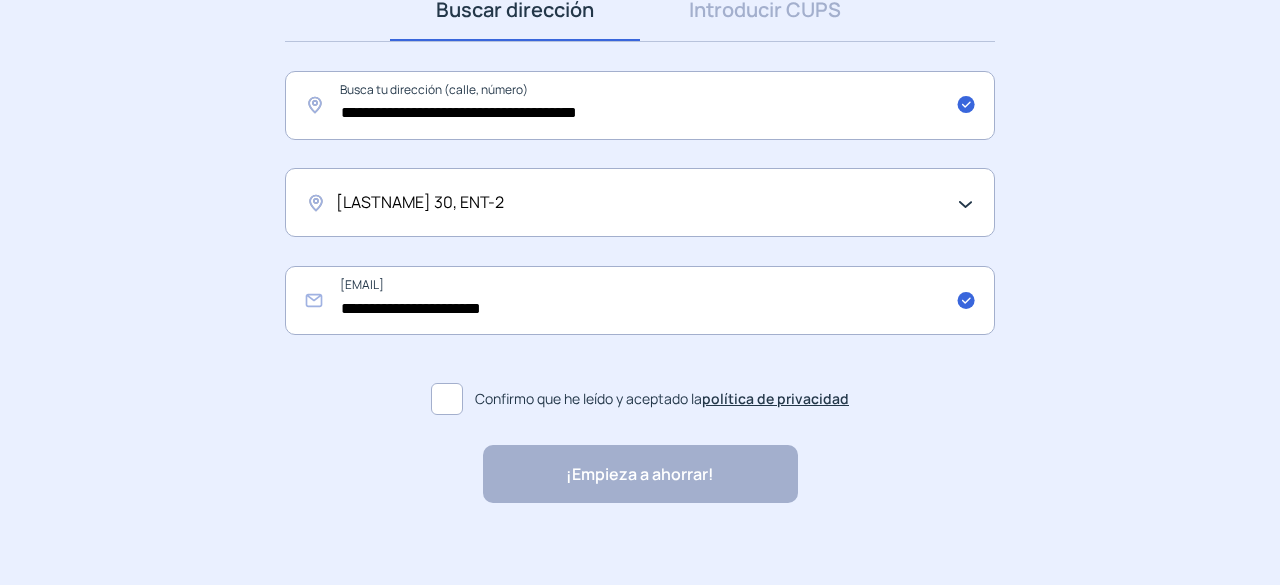 click at bounding box center [447, 399] 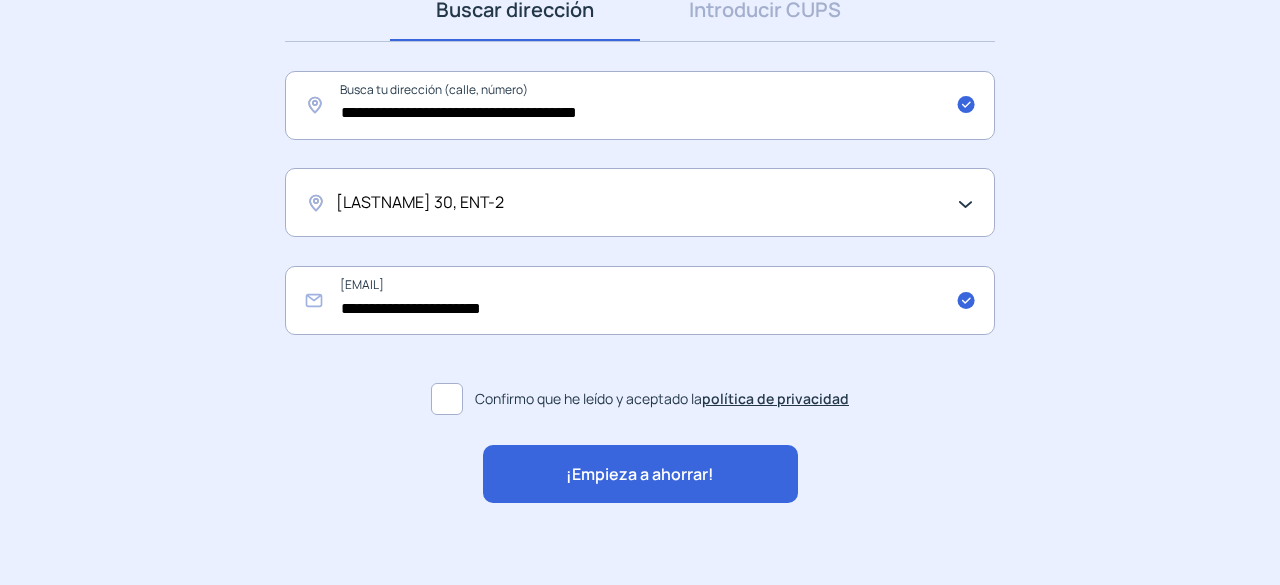 click on "¡Empieza a ahorrar!" at bounding box center [640, 475] 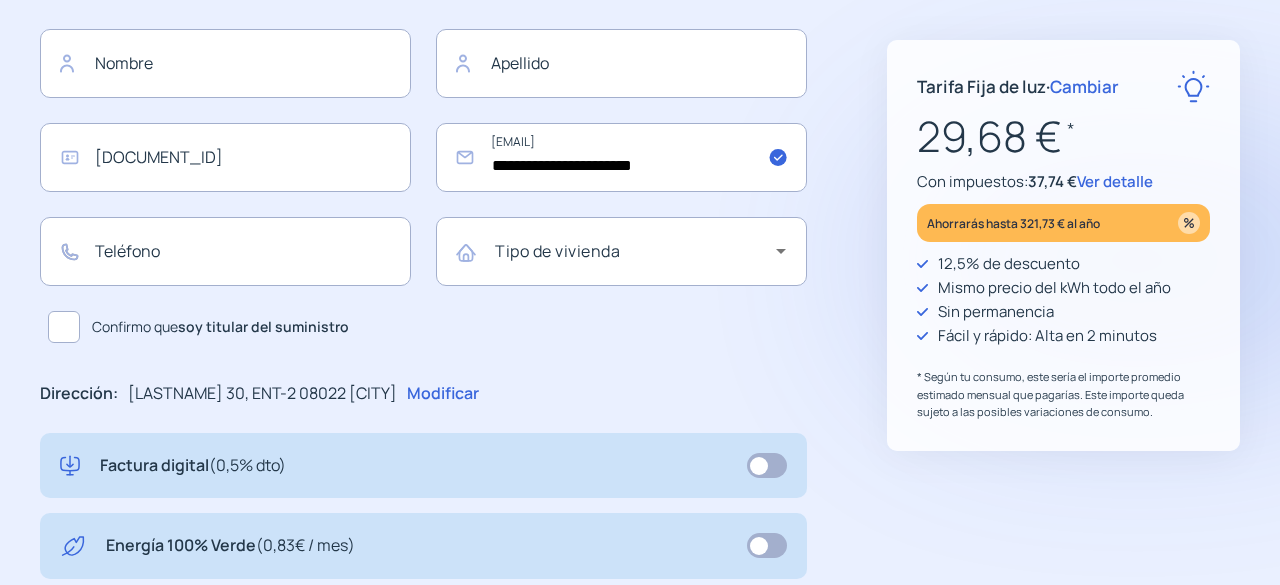scroll, scrollTop: 0, scrollLeft: 0, axis: both 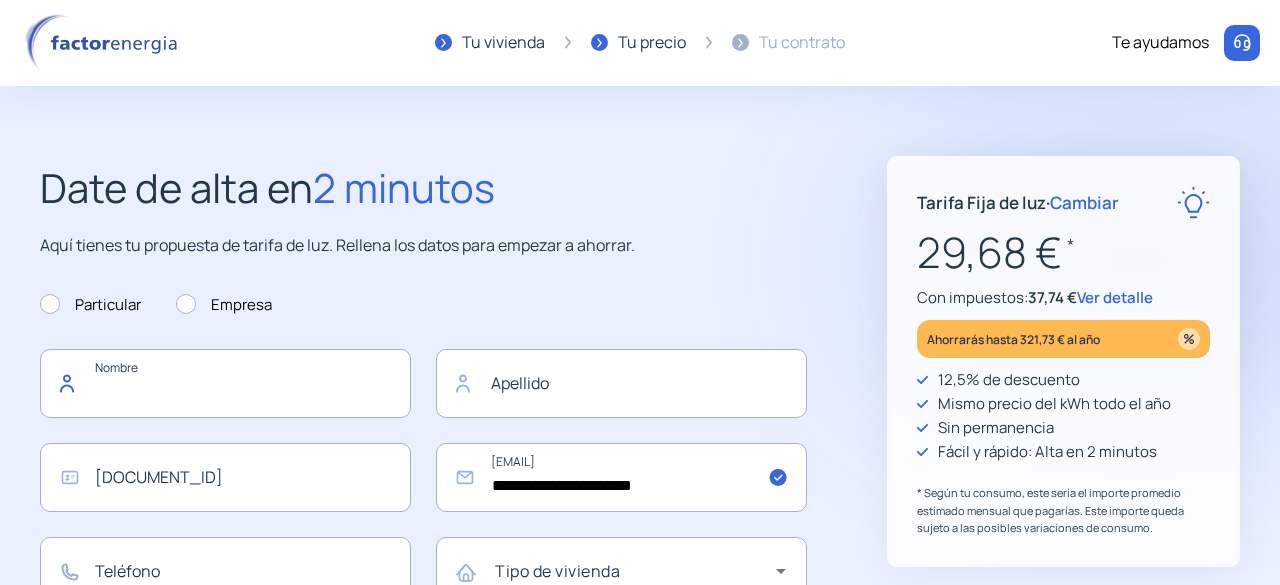 click at bounding box center [225, 383] 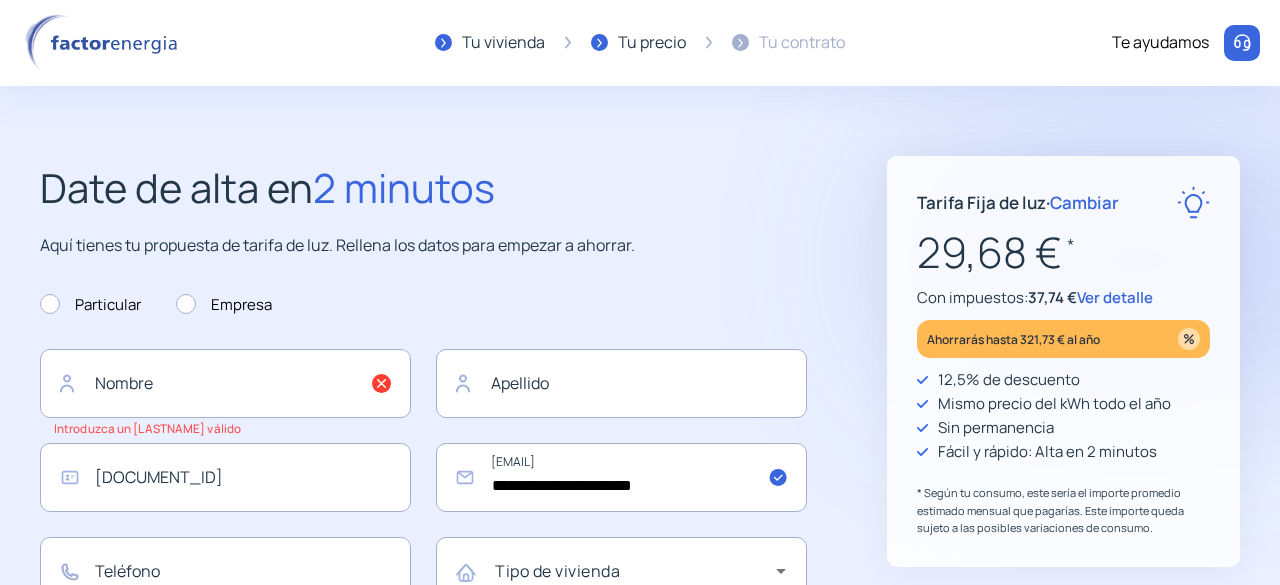 click on "Cambiar" at bounding box center [1084, 202] 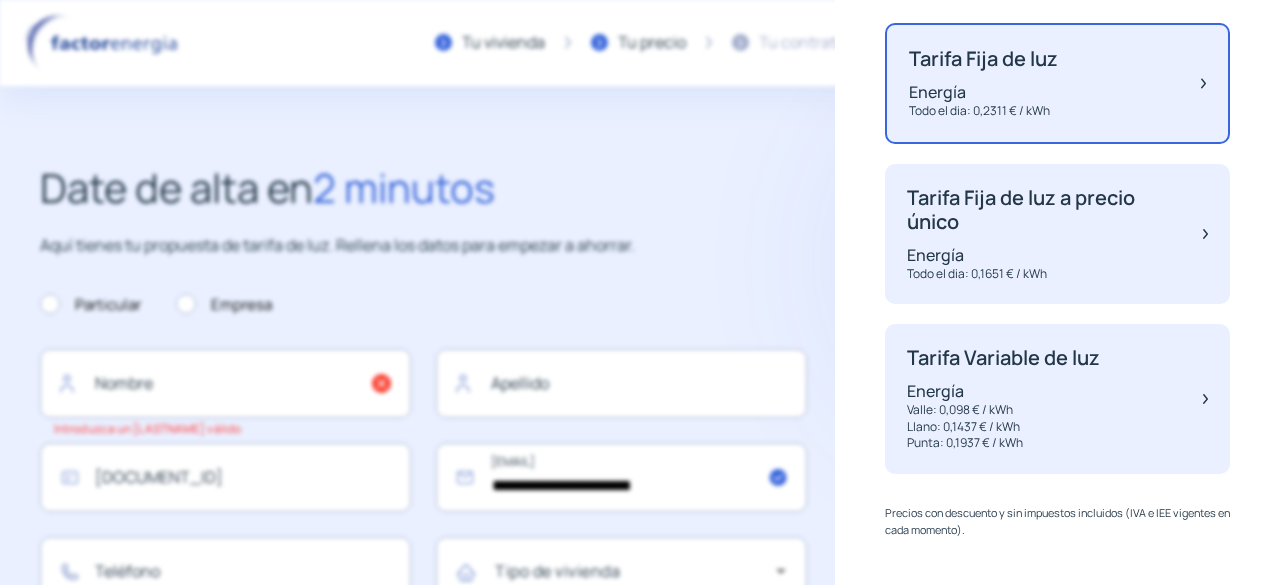scroll, scrollTop: 211, scrollLeft: 0, axis: vertical 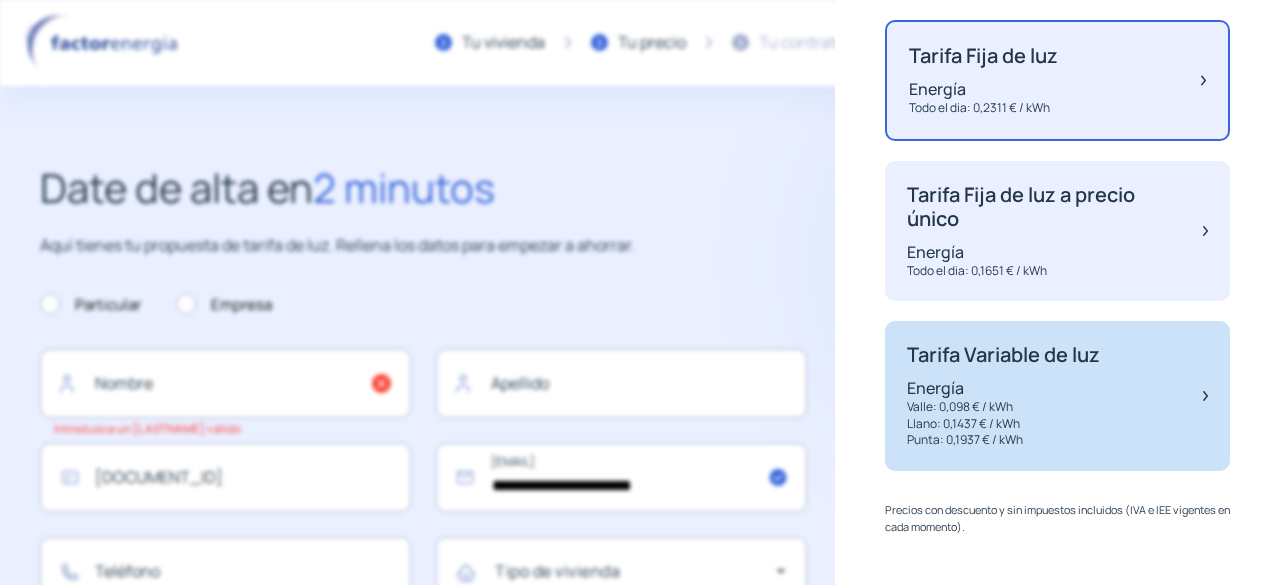click on "Valle: 0,098 € / kWh" at bounding box center [983, 108] 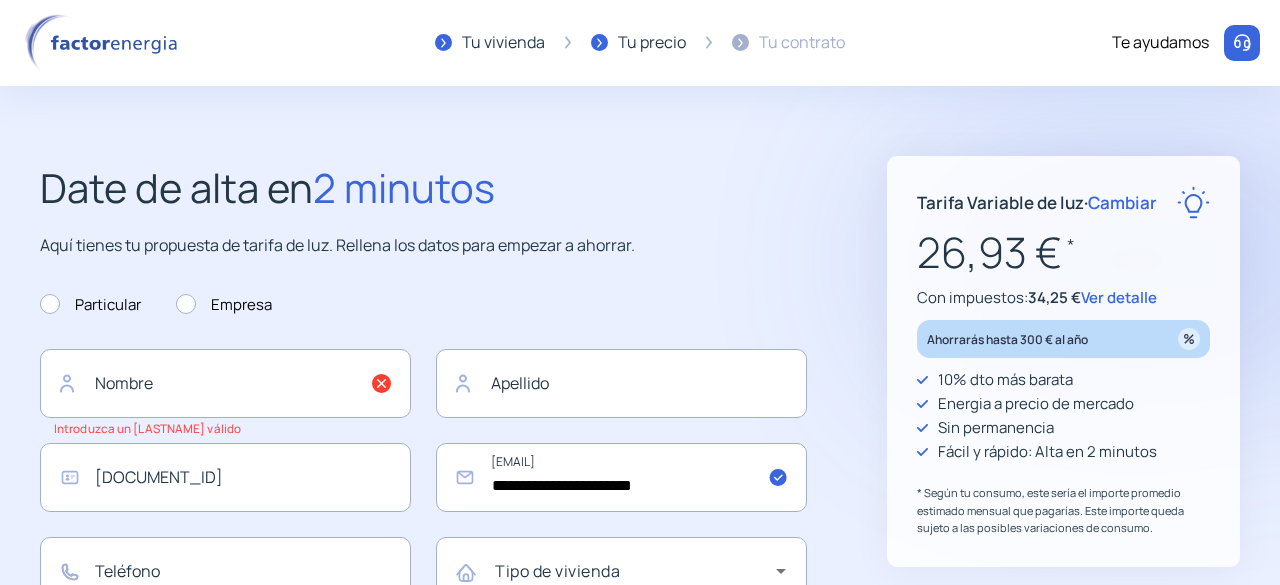 click on "Cambiar" at bounding box center [1122, 202] 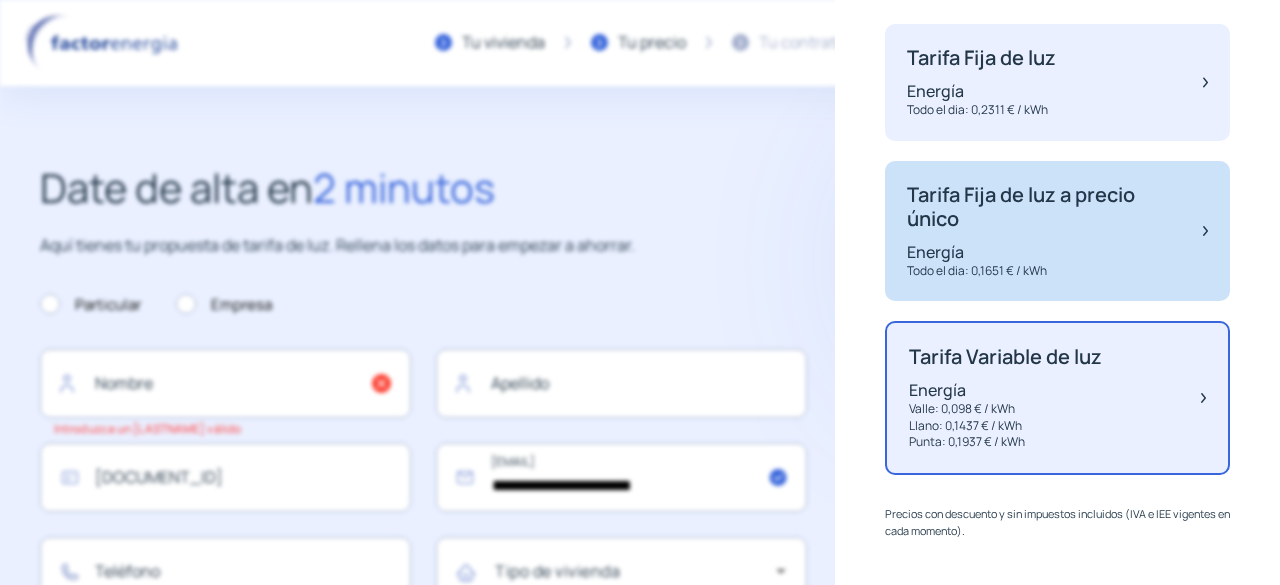 click on "Energía" at bounding box center (981, 91) 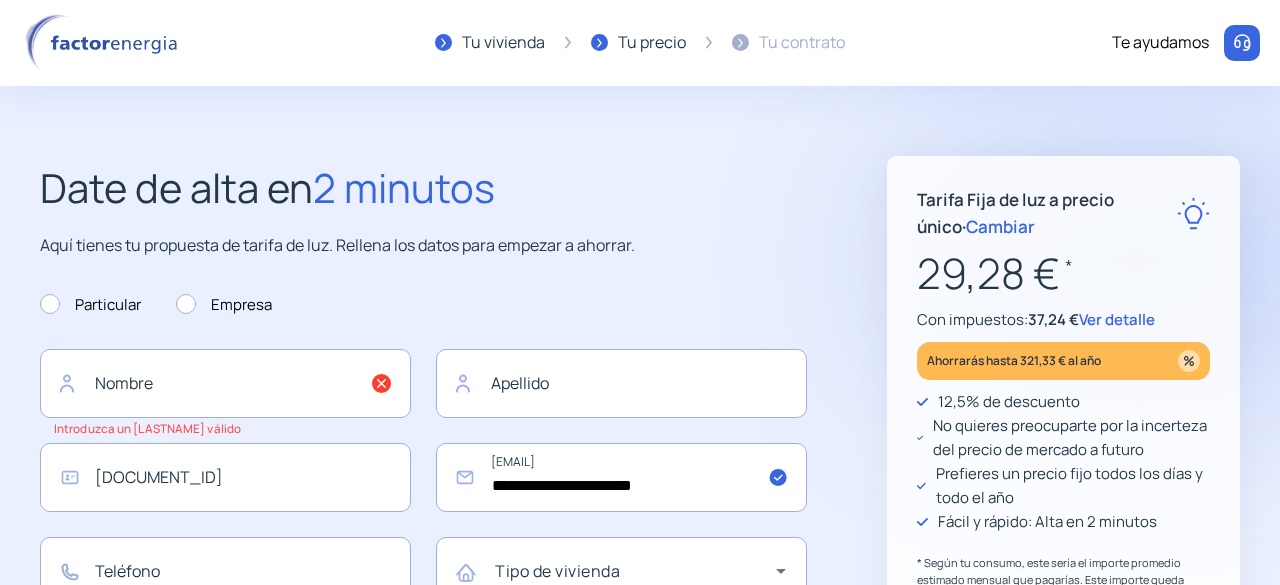 click at bounding box center [1242, 43] 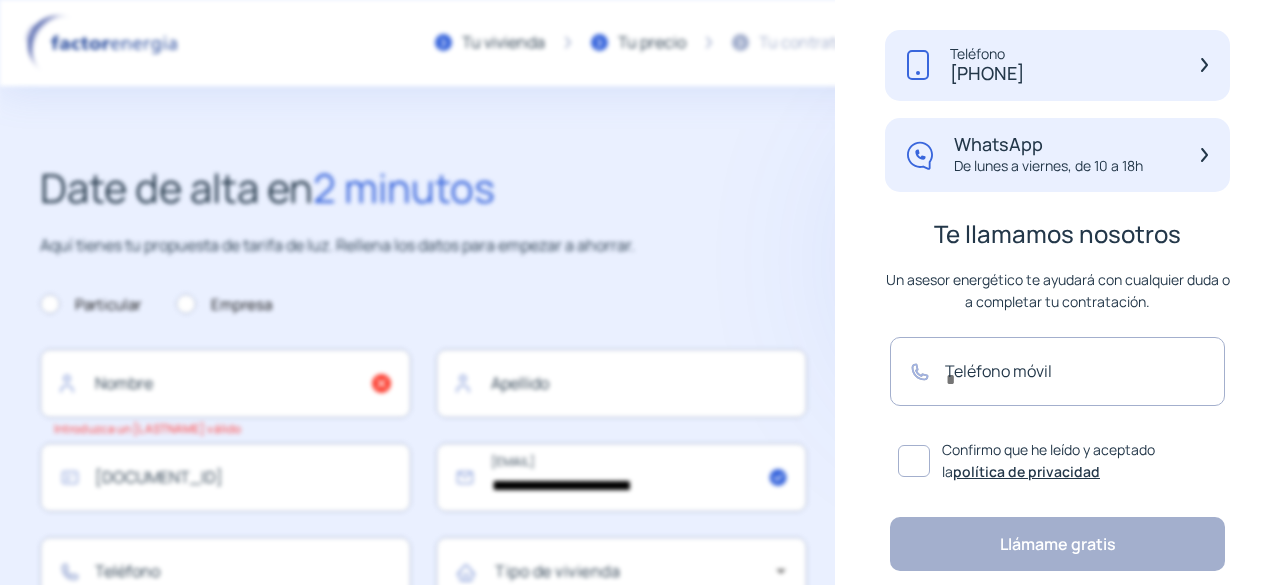 scroll, scrollTop: 0, scrollLeft: 0, axis: both 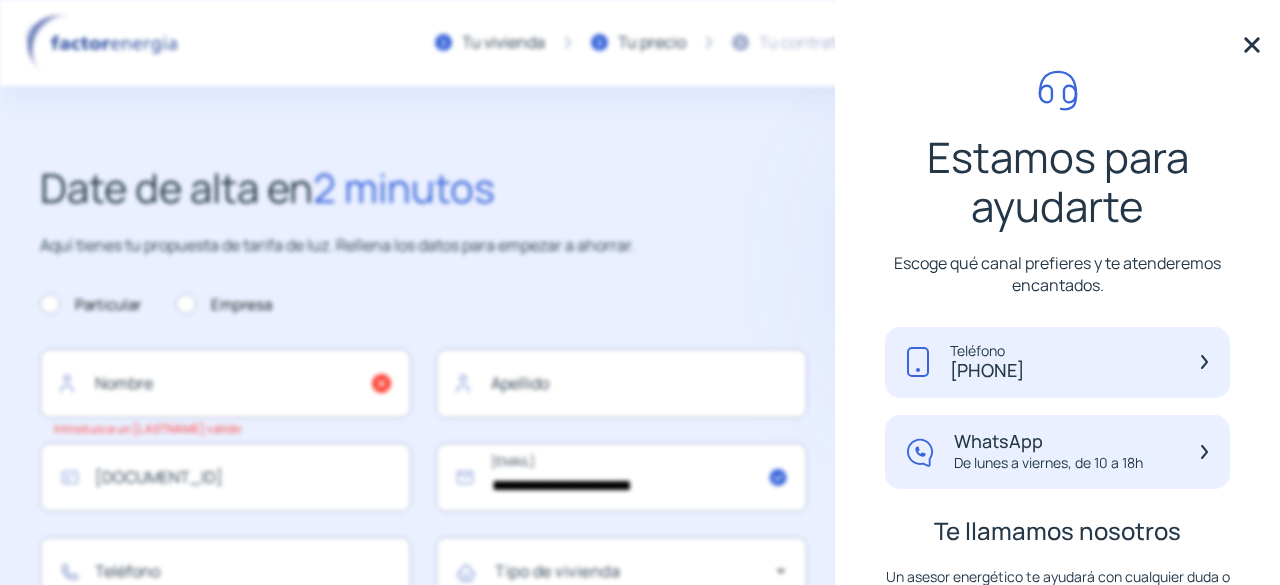 click at bounding box center (1252, 45) 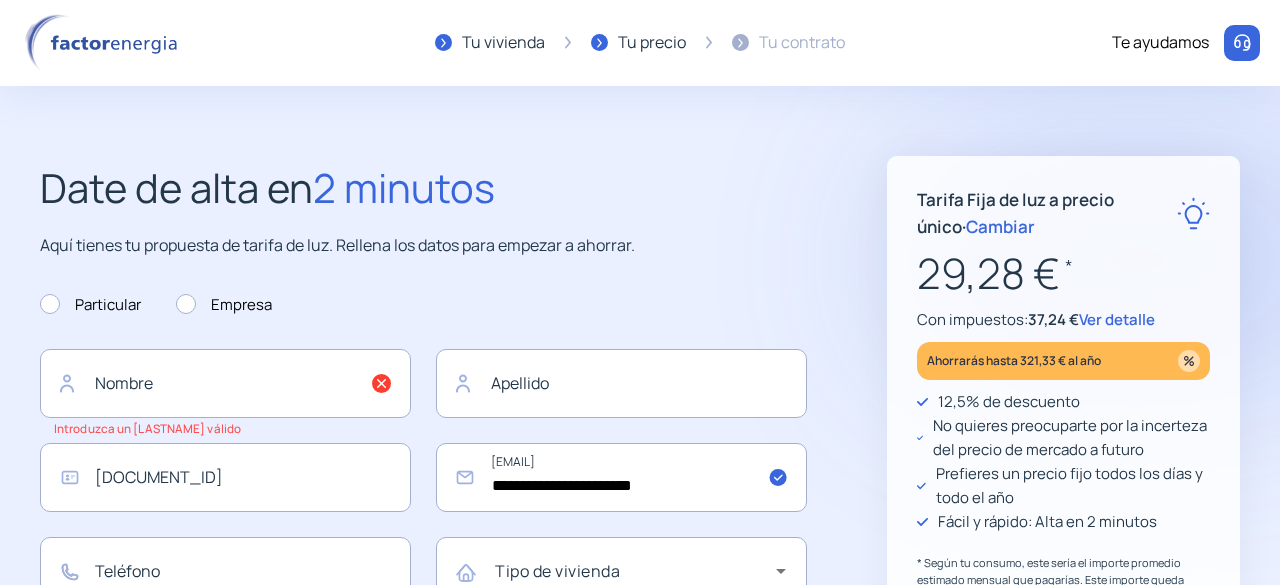 click on "Cambiar" at bounding box center (1000, 226) 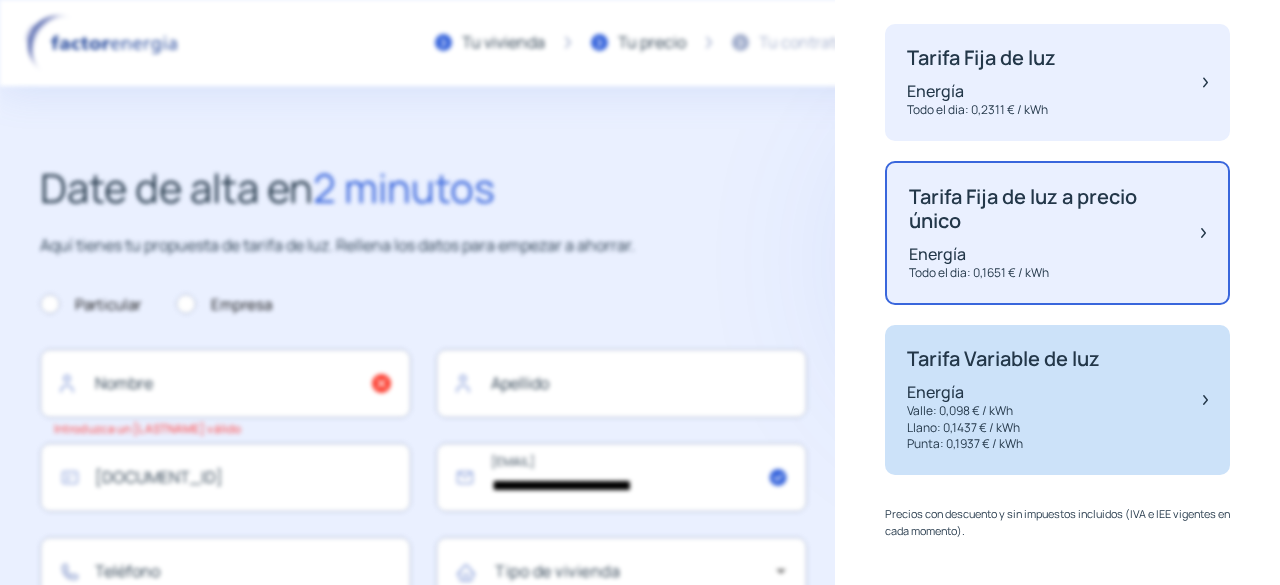 click on "Tarifa Variable de luz Energía Valle: 0,098 € / kWh Llano: 0,1437 € / kWh Punta: 0,1937 € / kWh" at bounding box center [981, 82] 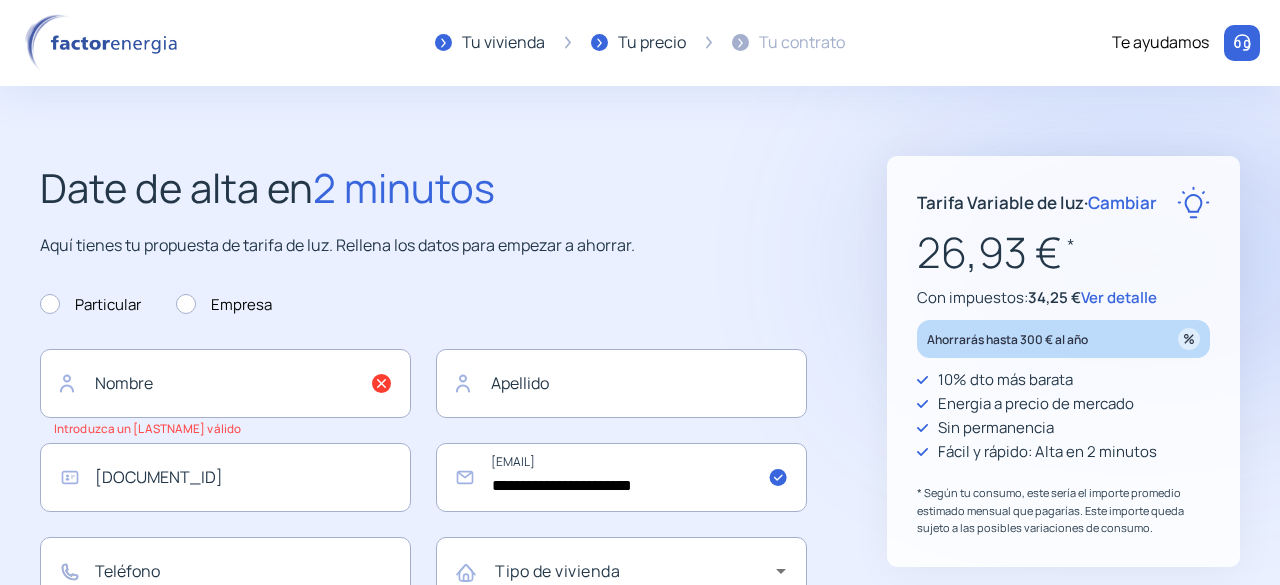click on "Cambiar" at bounding box center [1122, 202] 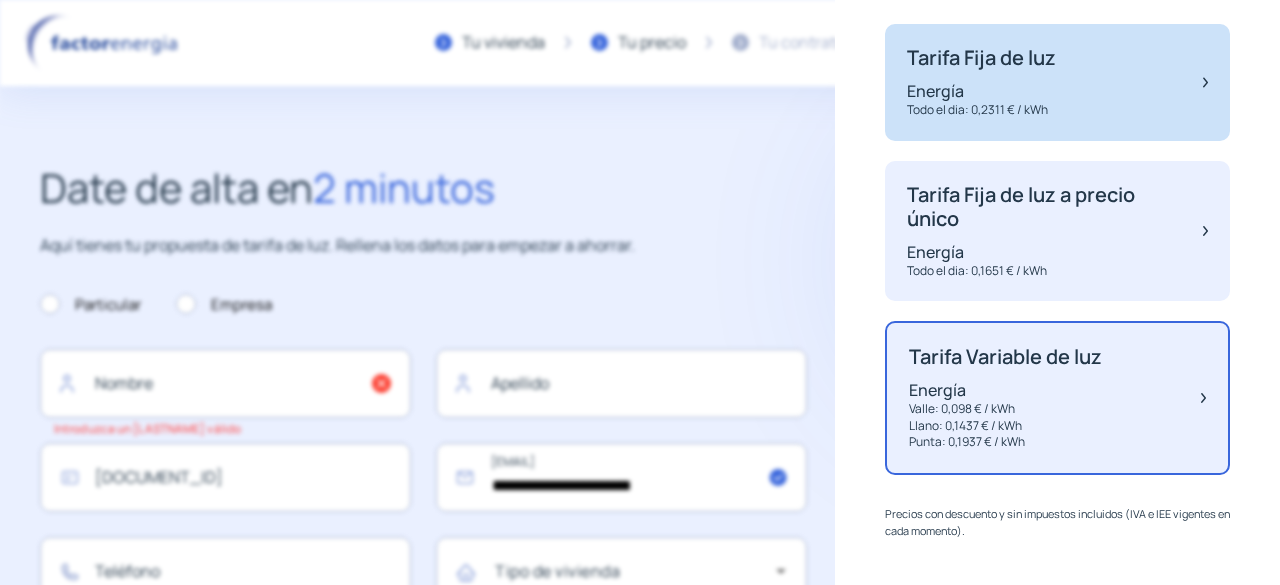click on "Energía" at bounding box center [981, 91] 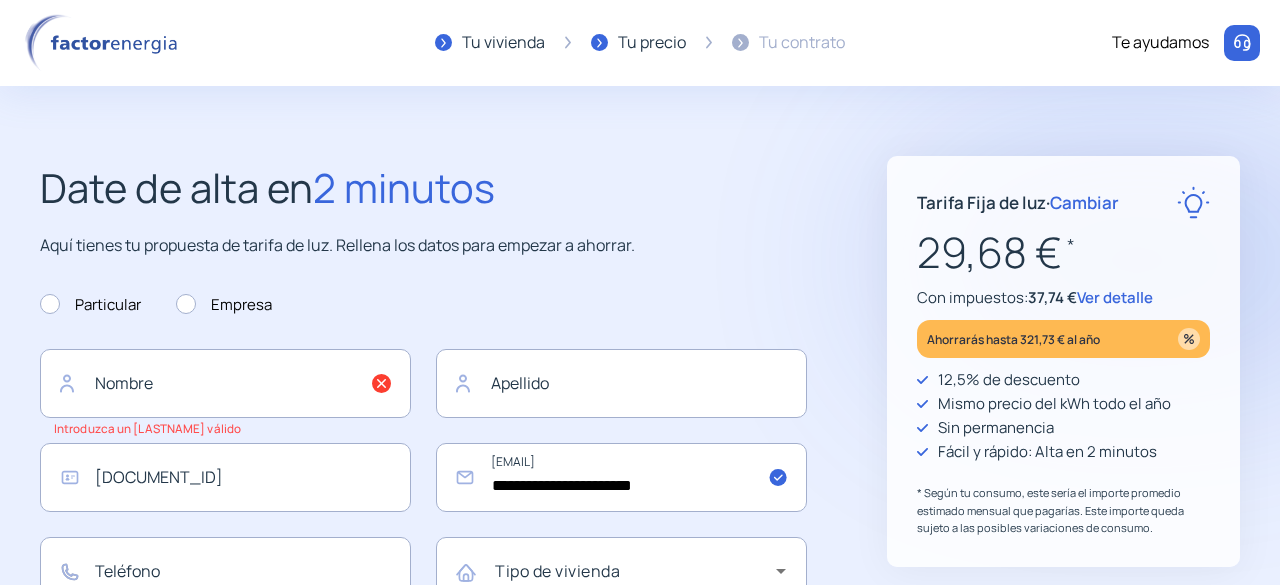 click on "Cambiar" at bounding box center (1084, 202) 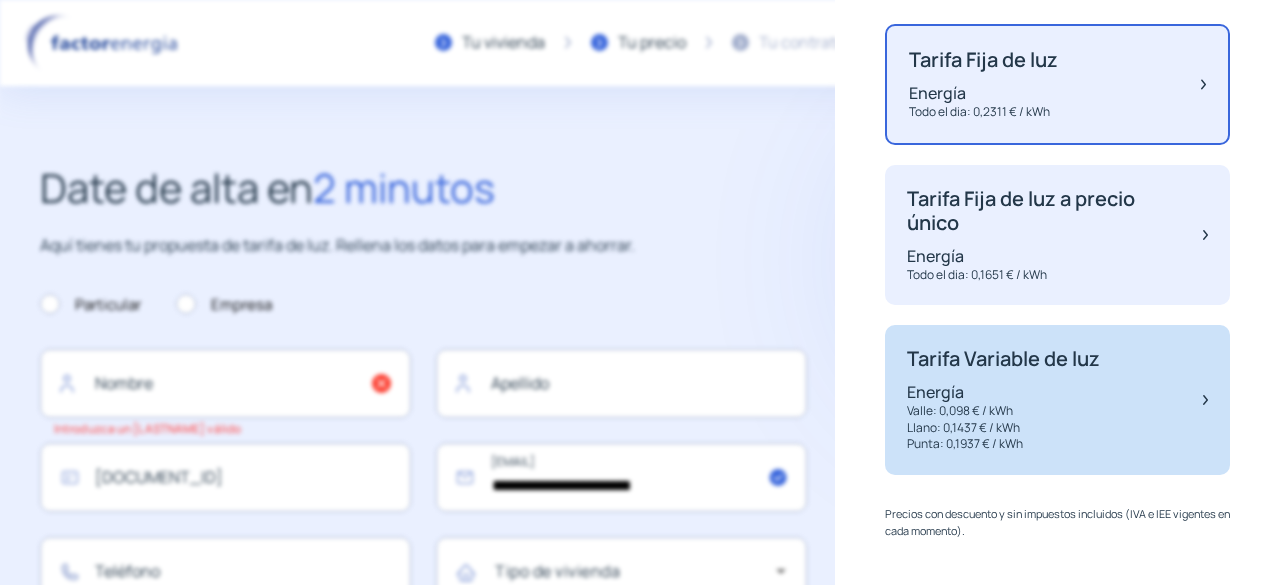 click on "Energía" at bounding box center [983, 93] 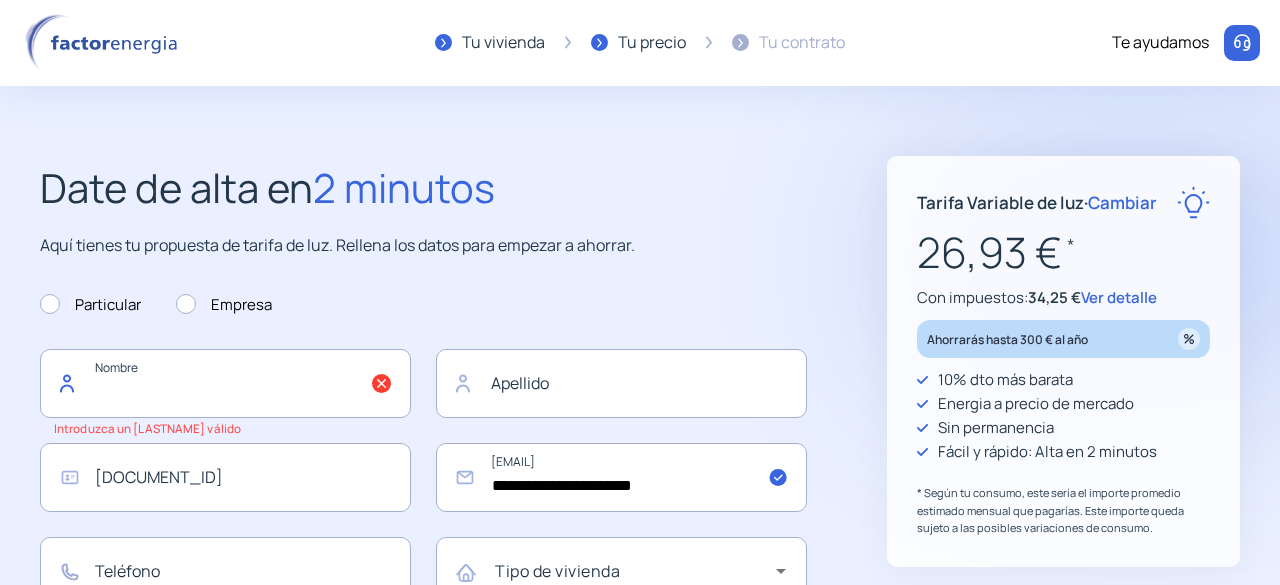 click at bounding box center (225, 383) 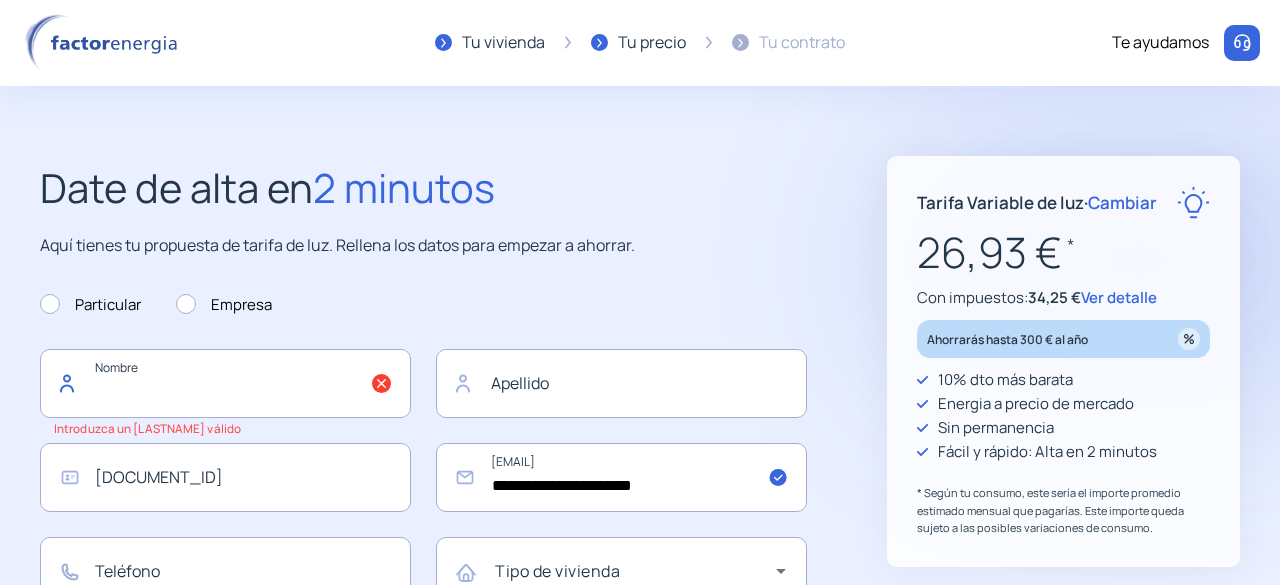 type on "******" 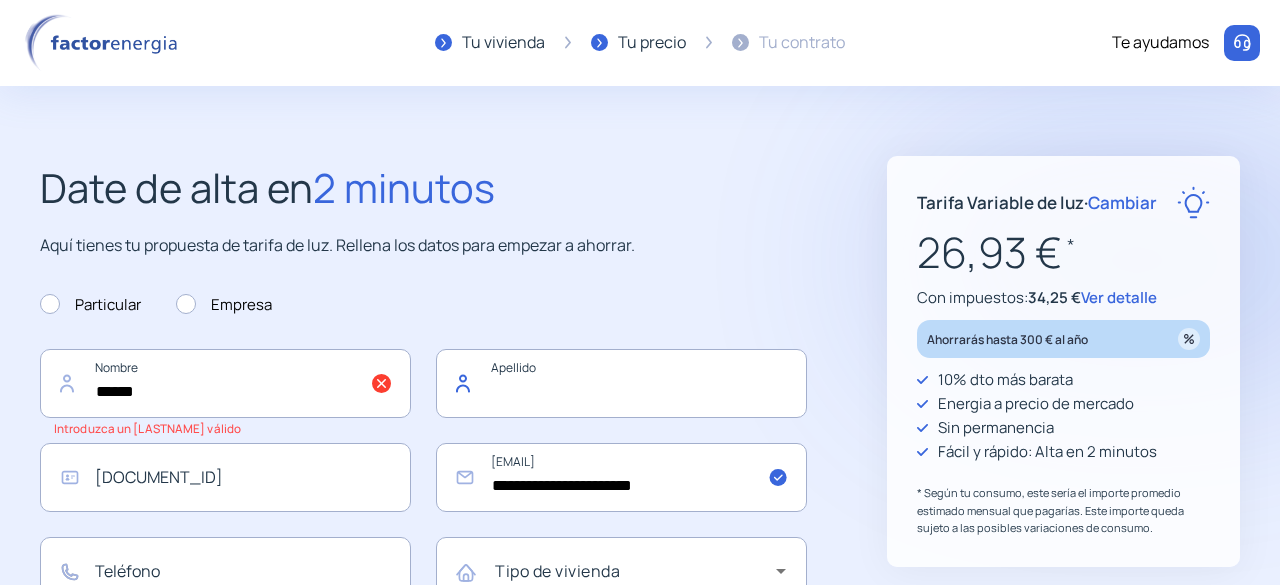 type on "**********" 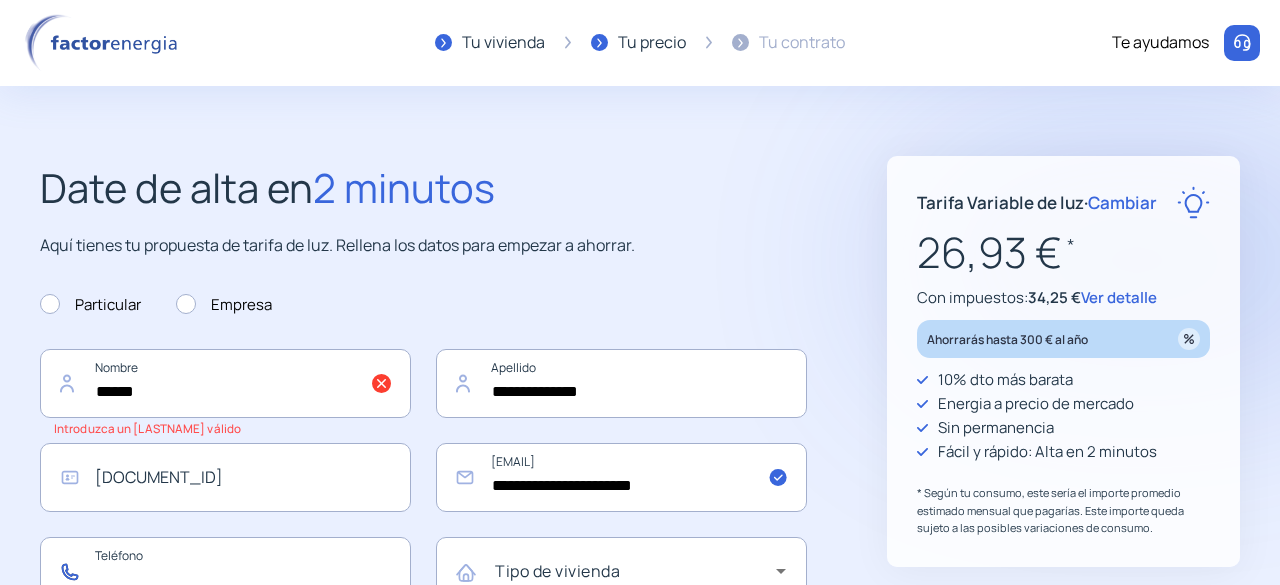 type on "*********" 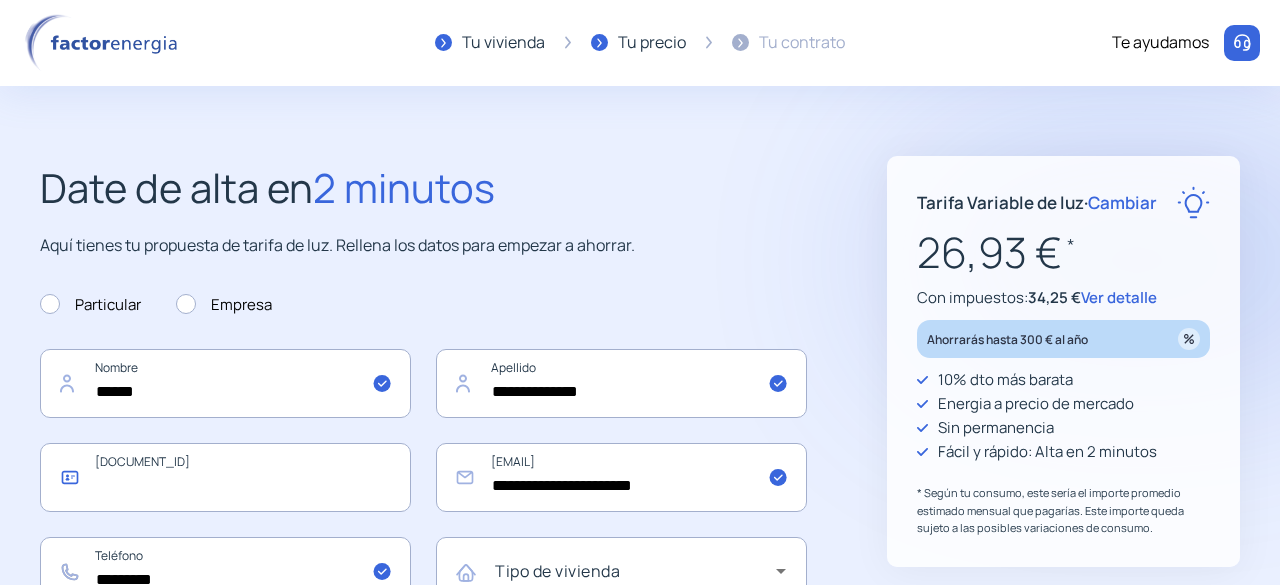 click at bounding box center [225, 477] 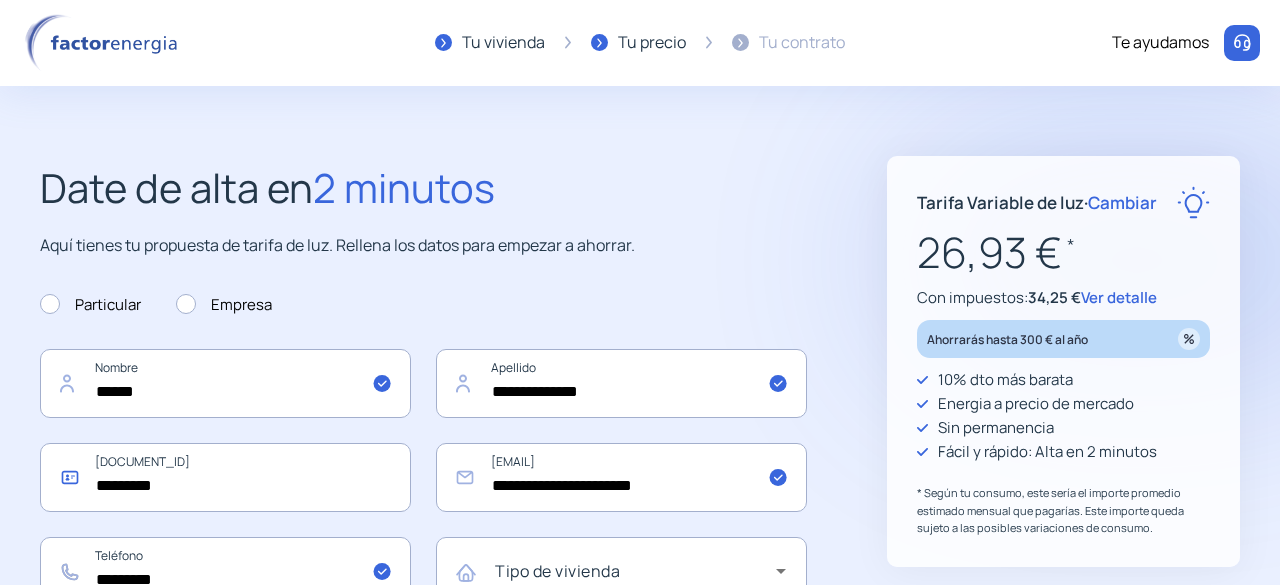 type on "*********" 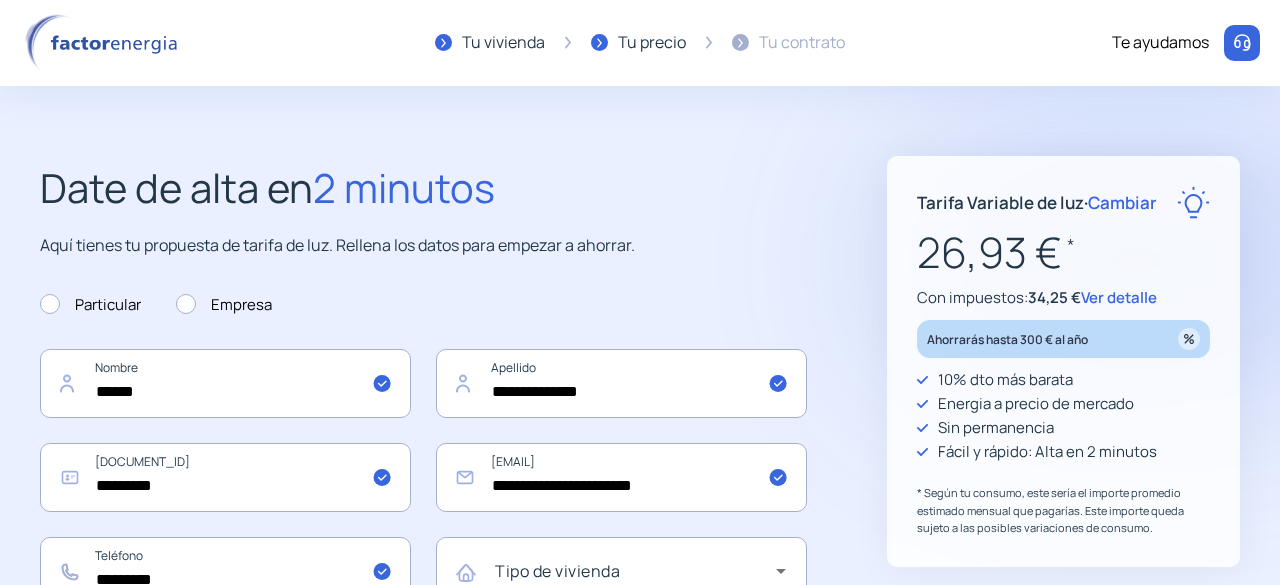 click on "**********" at bounding box center [640, 781] 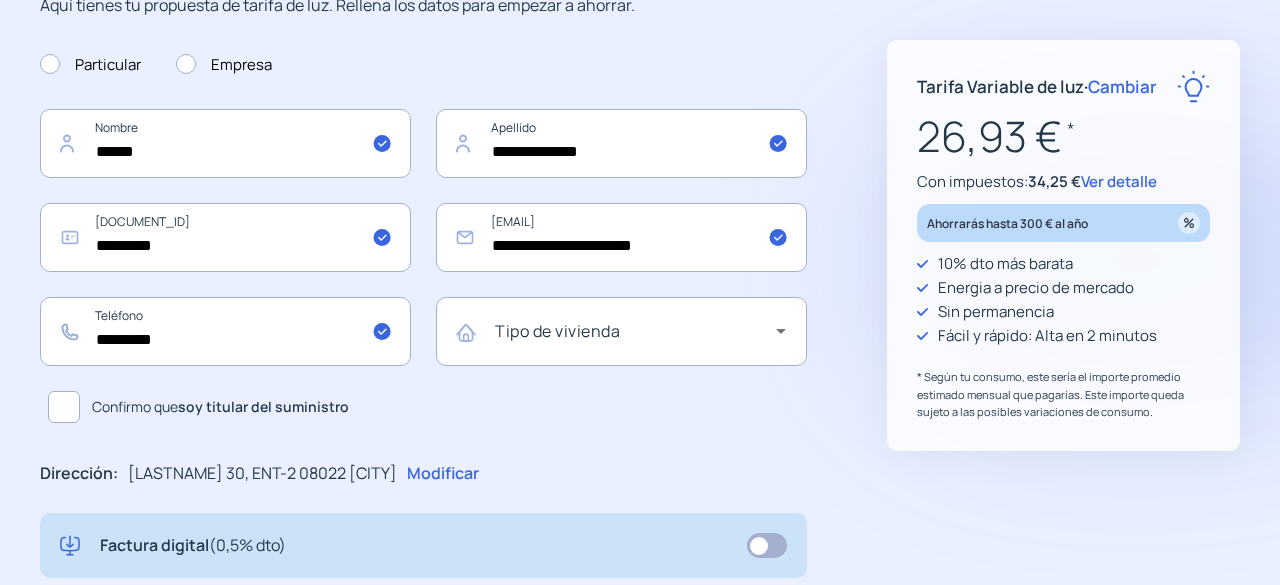 scroll, scrollTop: 280, scrollLeft: 0, axis: vertical 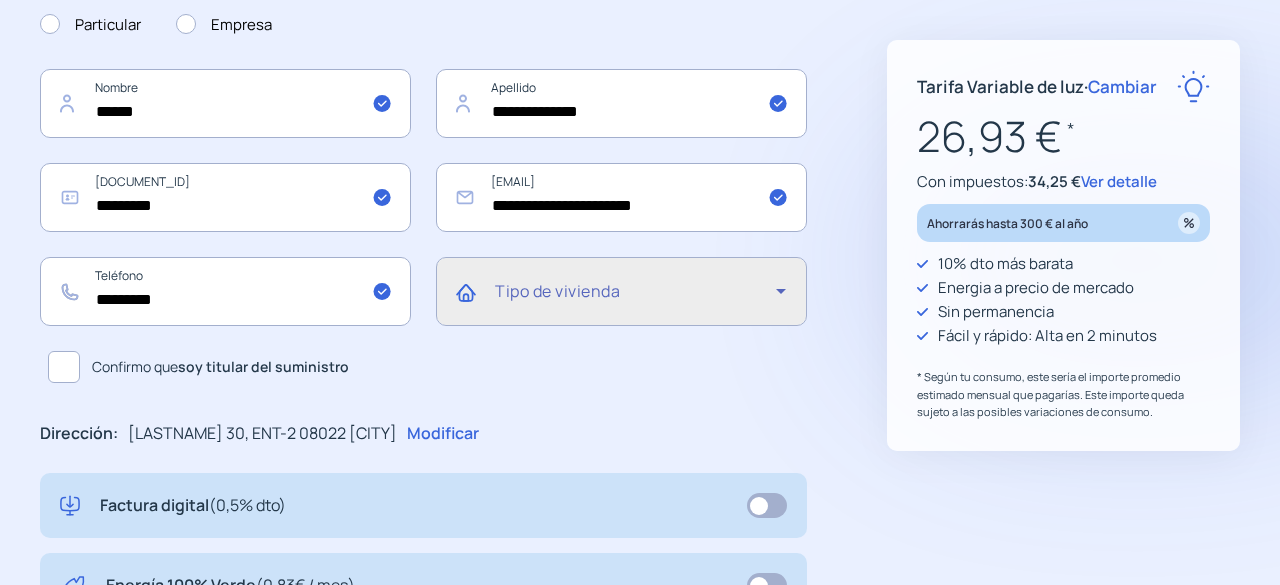click at bounding box center [635, 299] 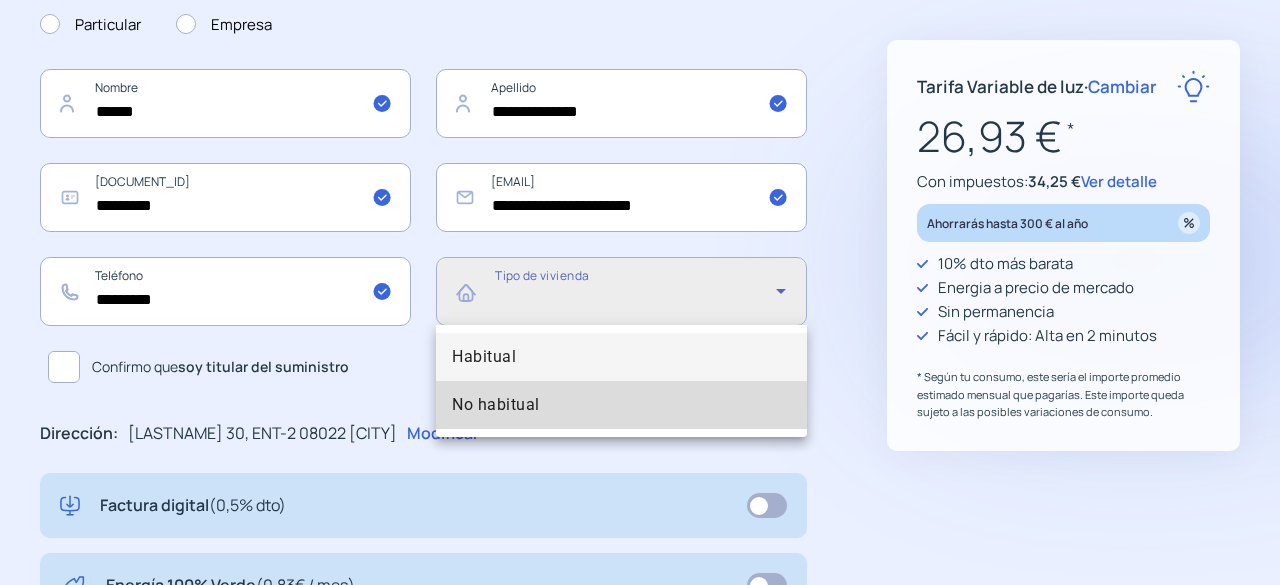 click on "No habitual" at bounding box center (621, 405) 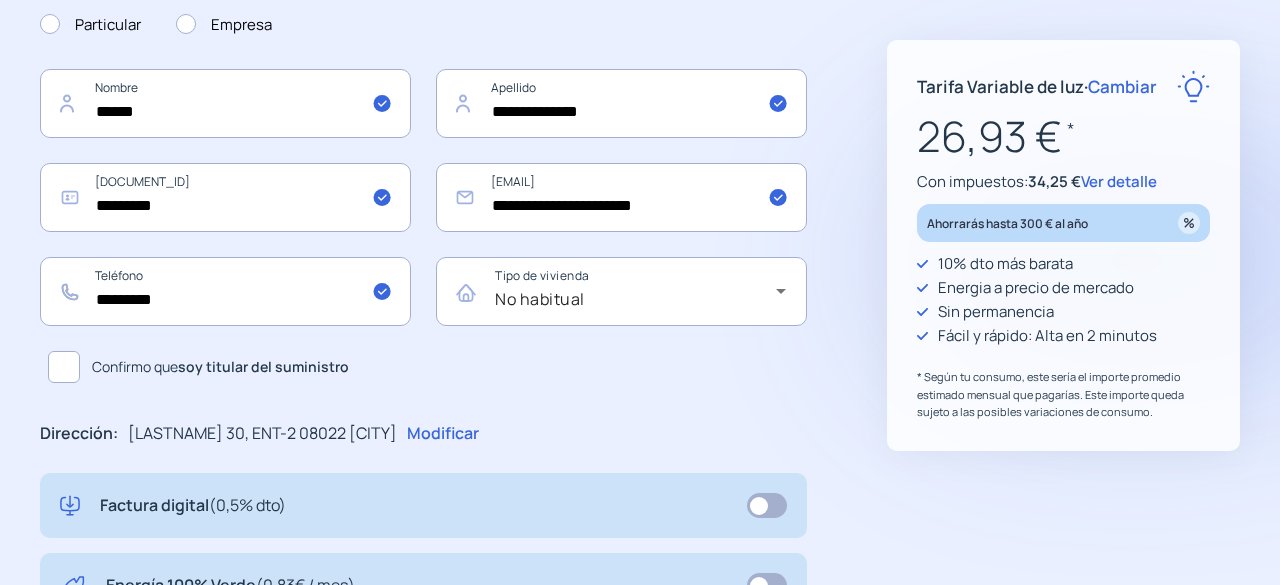 click at bounding box center (64, 367) 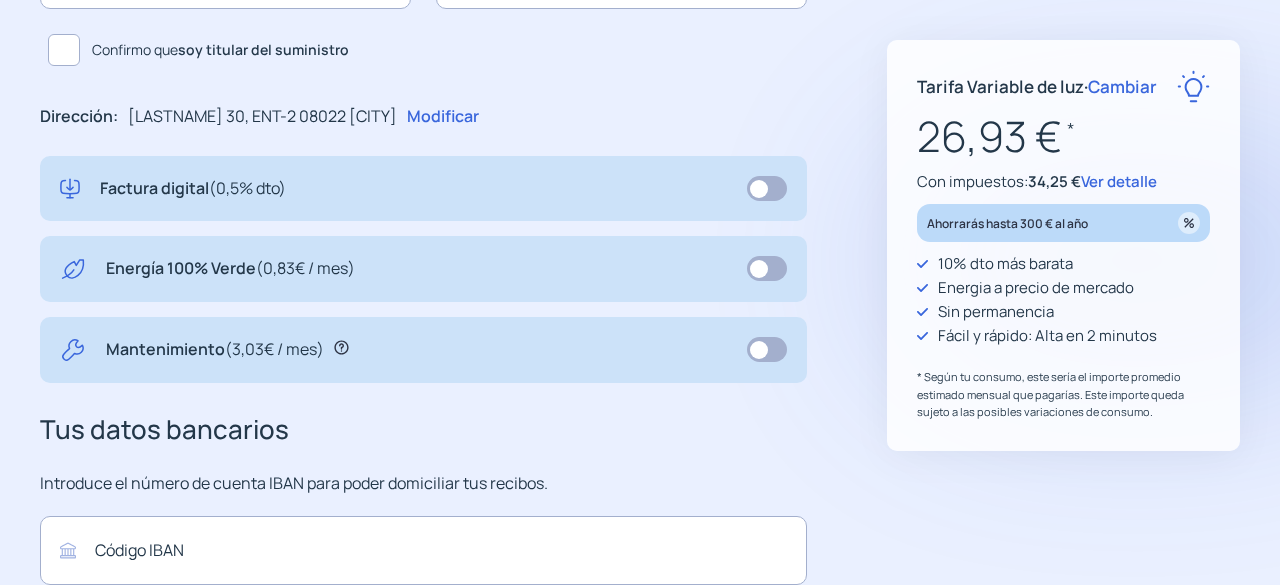 scroll, scrollTop: 600, scrollLeft: 0, axis: vertical 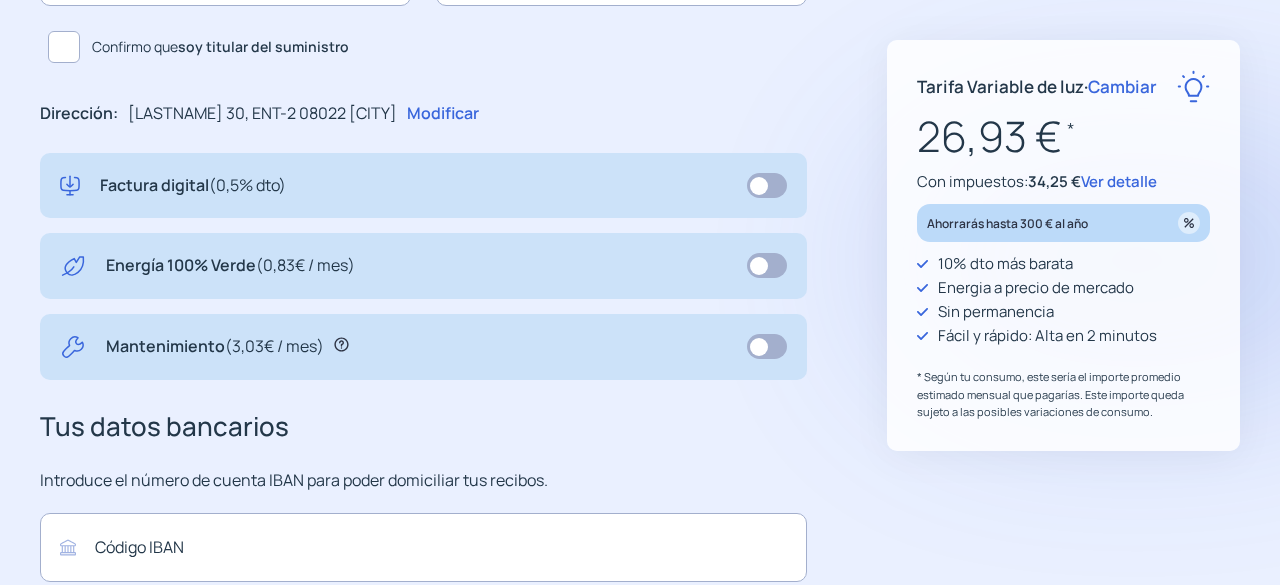 click at bounding box center [341, 345] 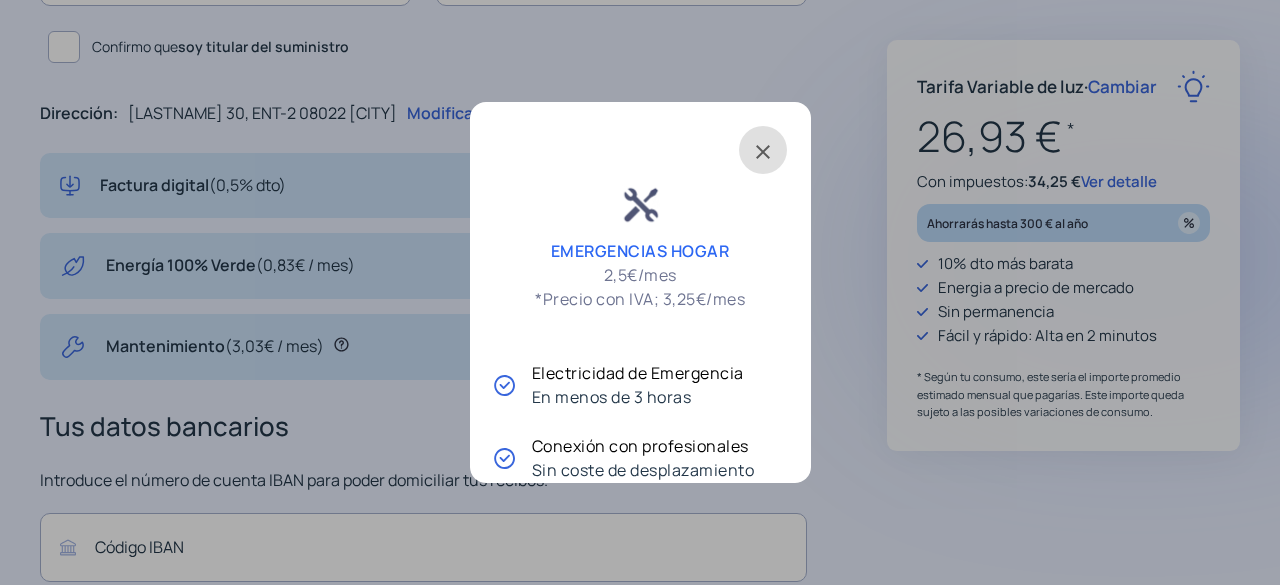 scroll, scrollTop: 0, scrollLeft: 0, axis: both 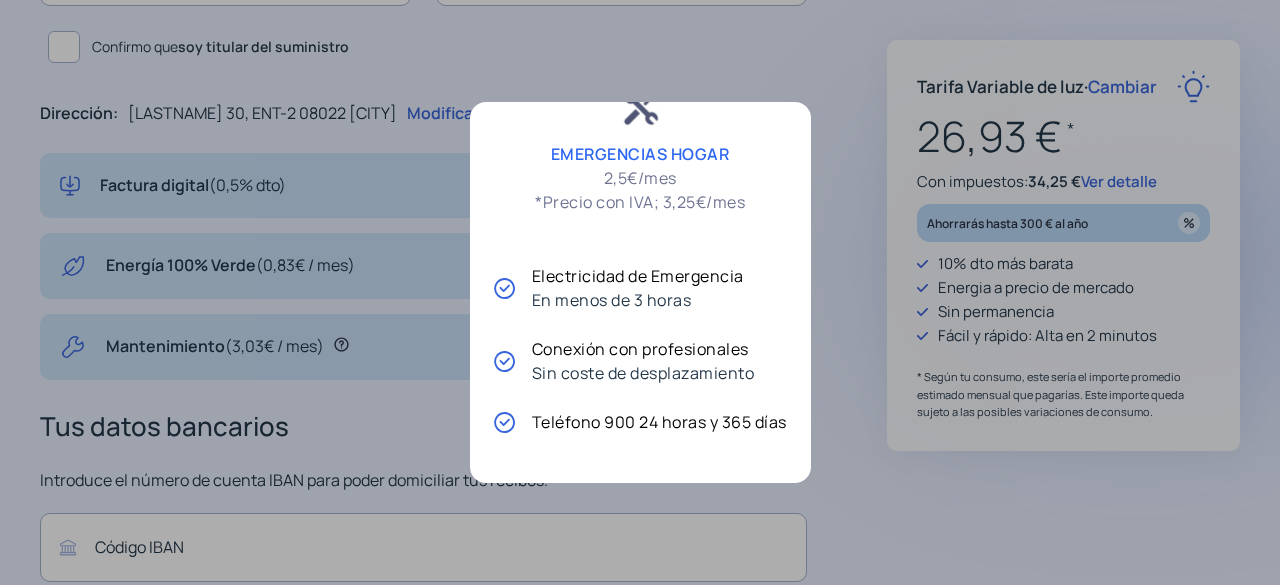 click at bounding box center (640, 292) 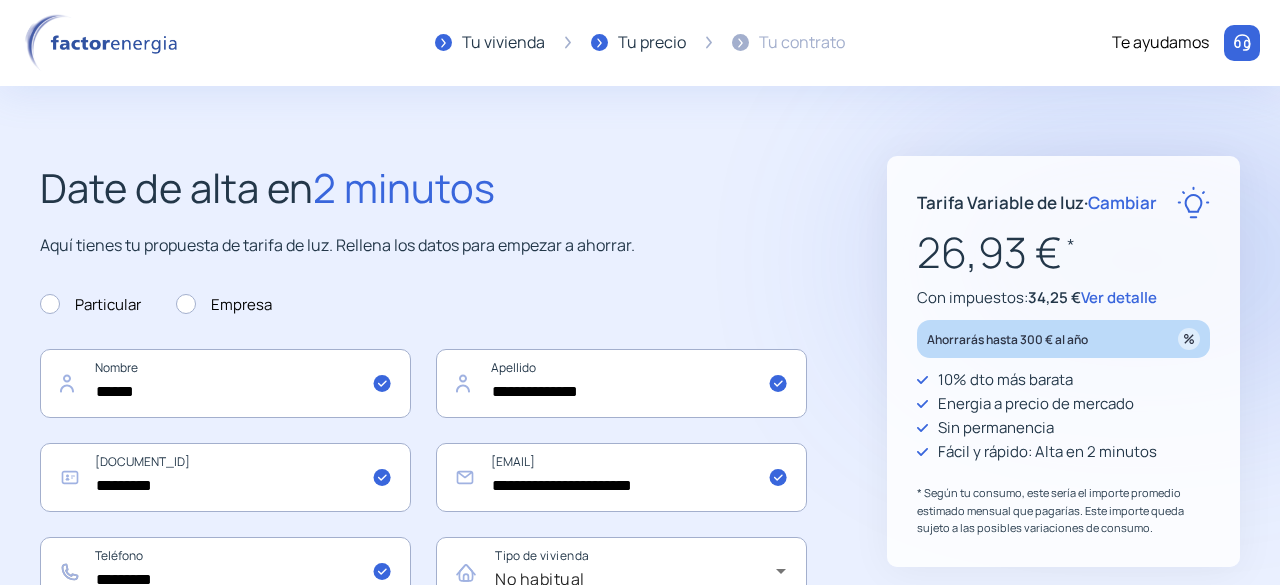 scroll, scrollTop: 600, scrollLeft: 0, axis: vertical 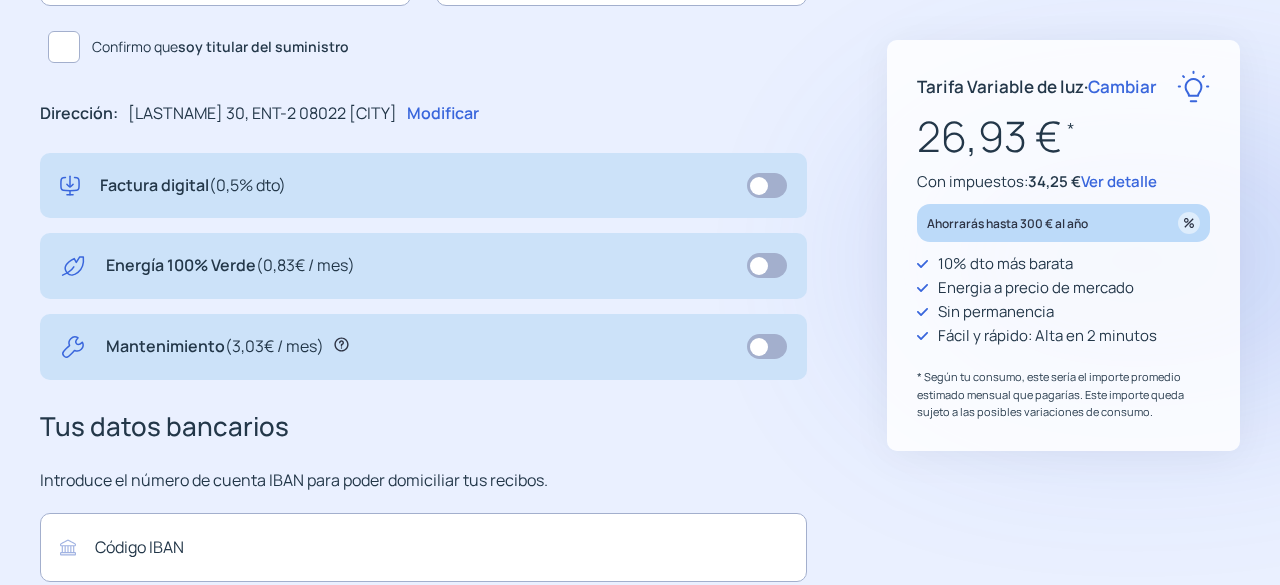 click at bounding box center (767, 185) 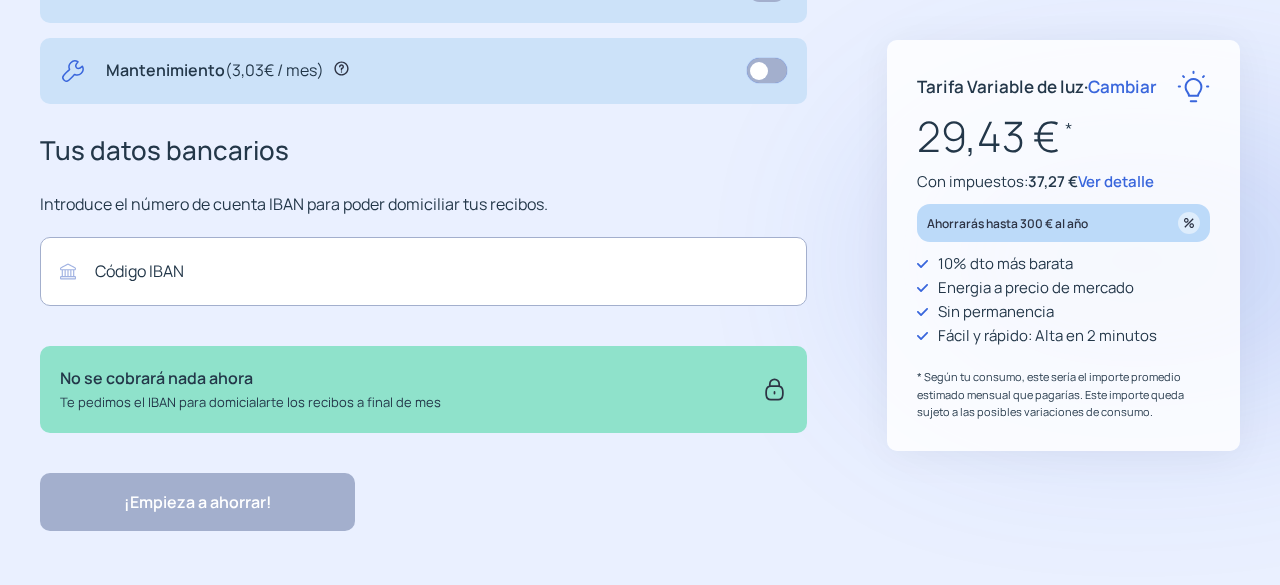 scroll, scrollTop: 880, scrollLeft: 0, axis: vertical 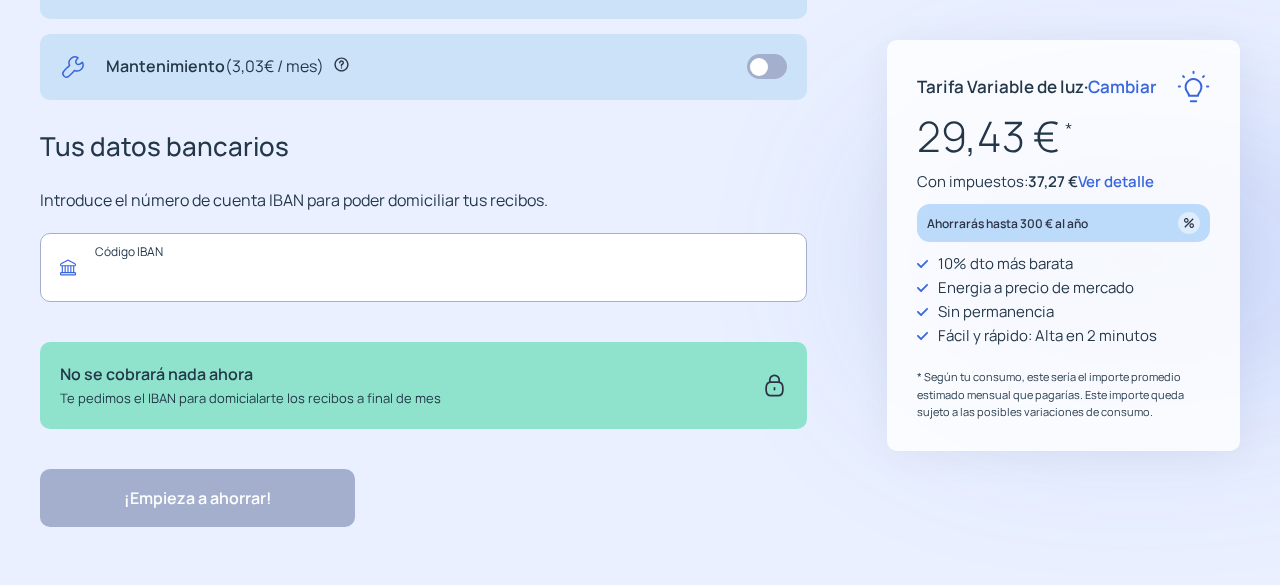 click at bounding box center [423, 267] 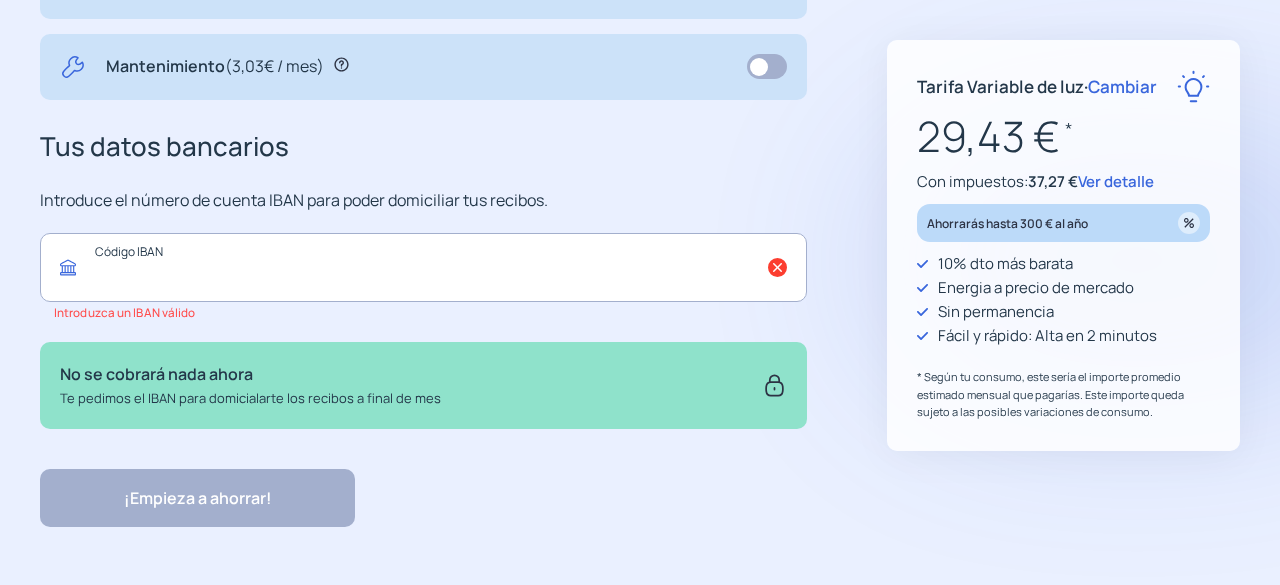 paste on "**********" 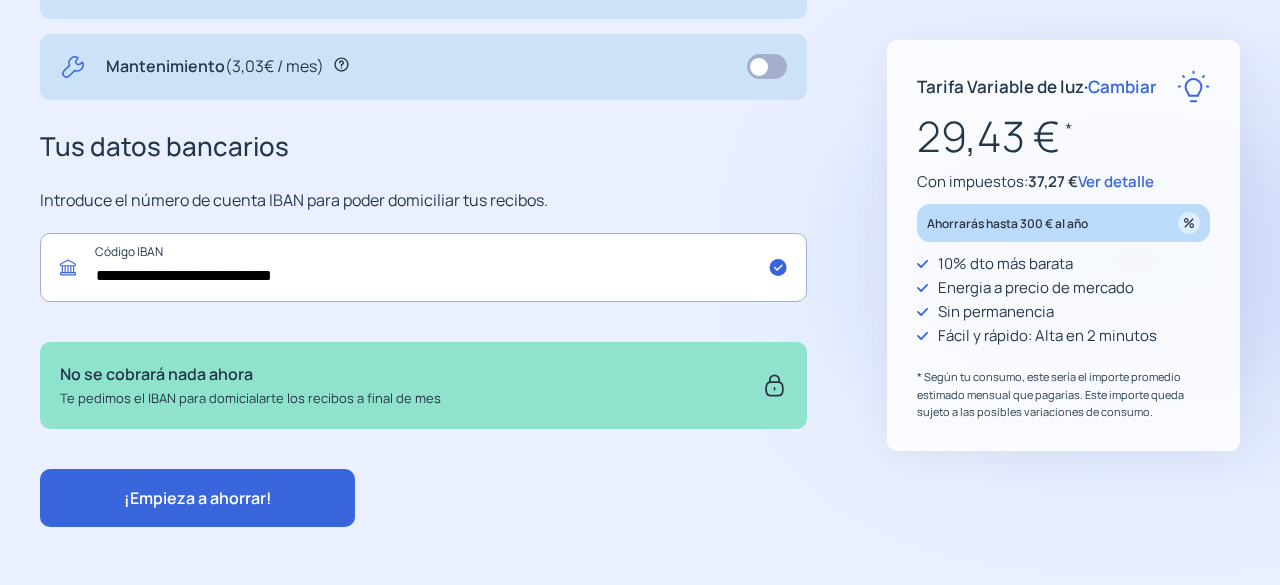 type on "**********" 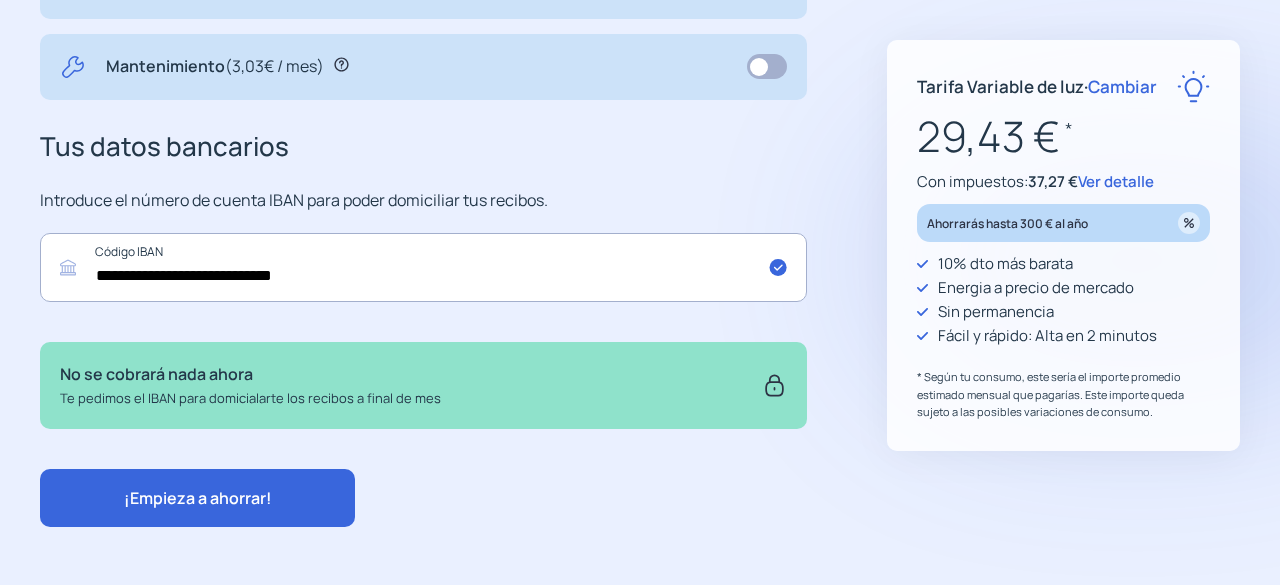click on "¡Empieza a ahorrar! "Excelente servicio y atención al cliente" "Respeto por el cliente y variedad de tarifas" "Todo genial y muy rápido" "Rapidez y buen trato al cliente"" at bounding box center (423, 498) 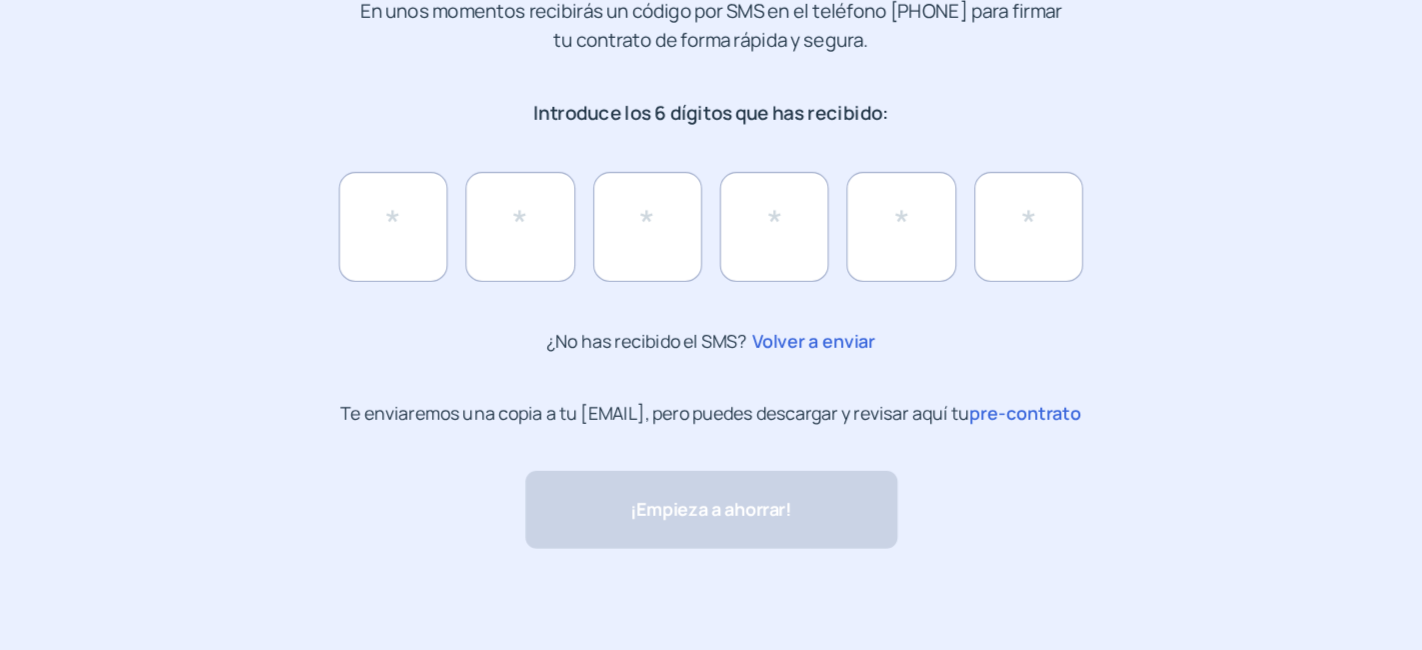scroll, scrollTop: 0, scrollLeft: 0, axis: both 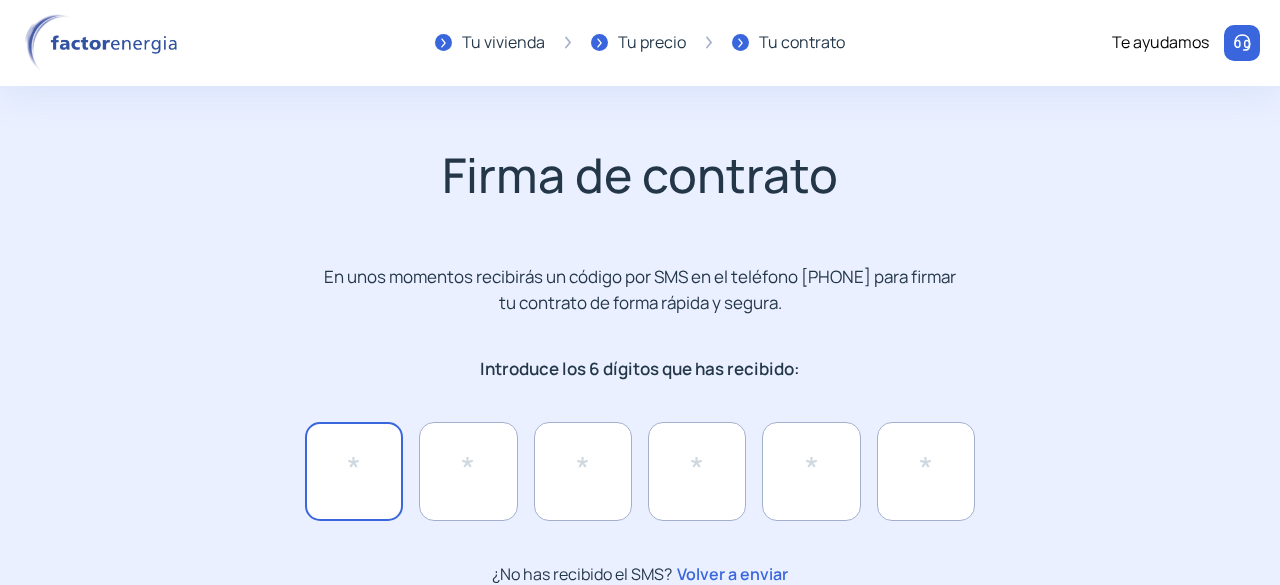 click at bounding box center (354, 471) 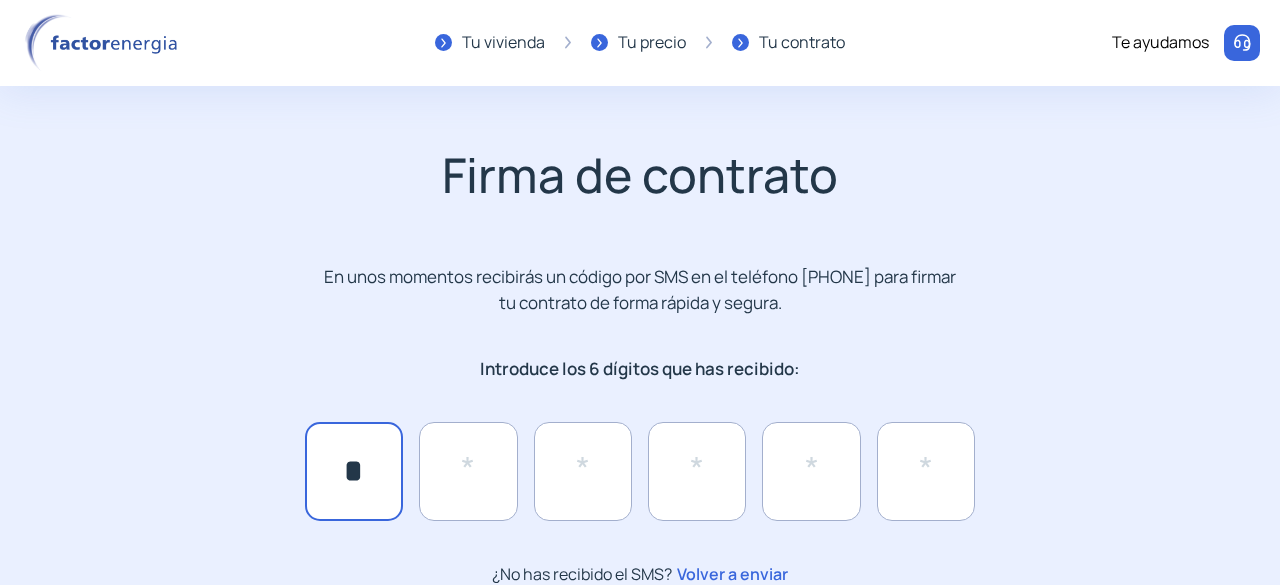 type on "*" 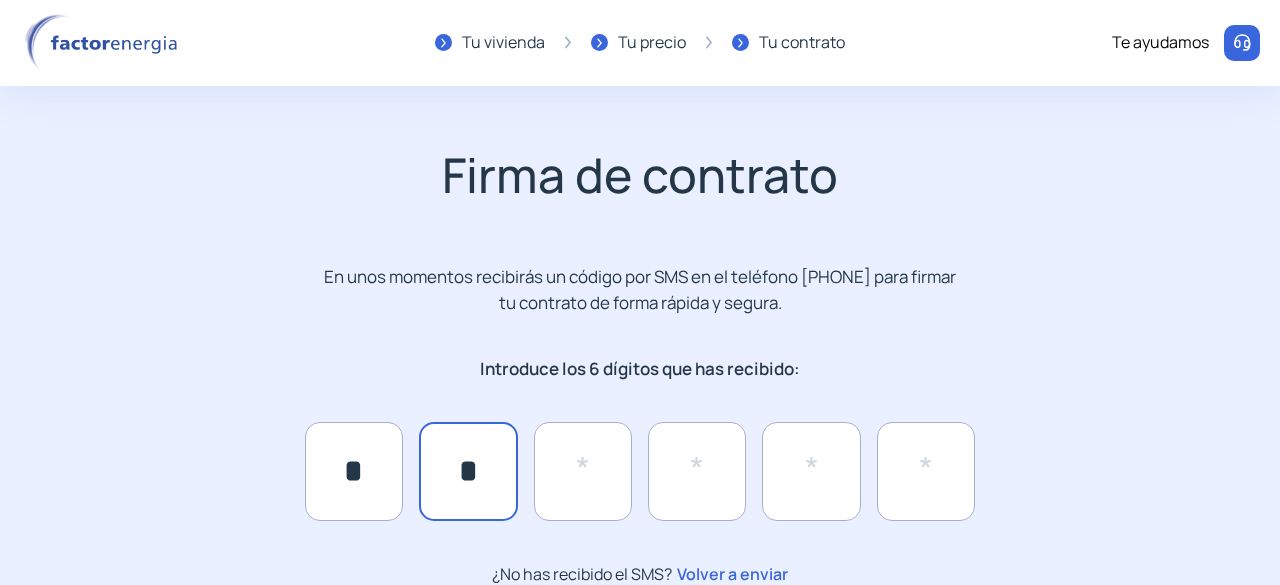 type on "*" 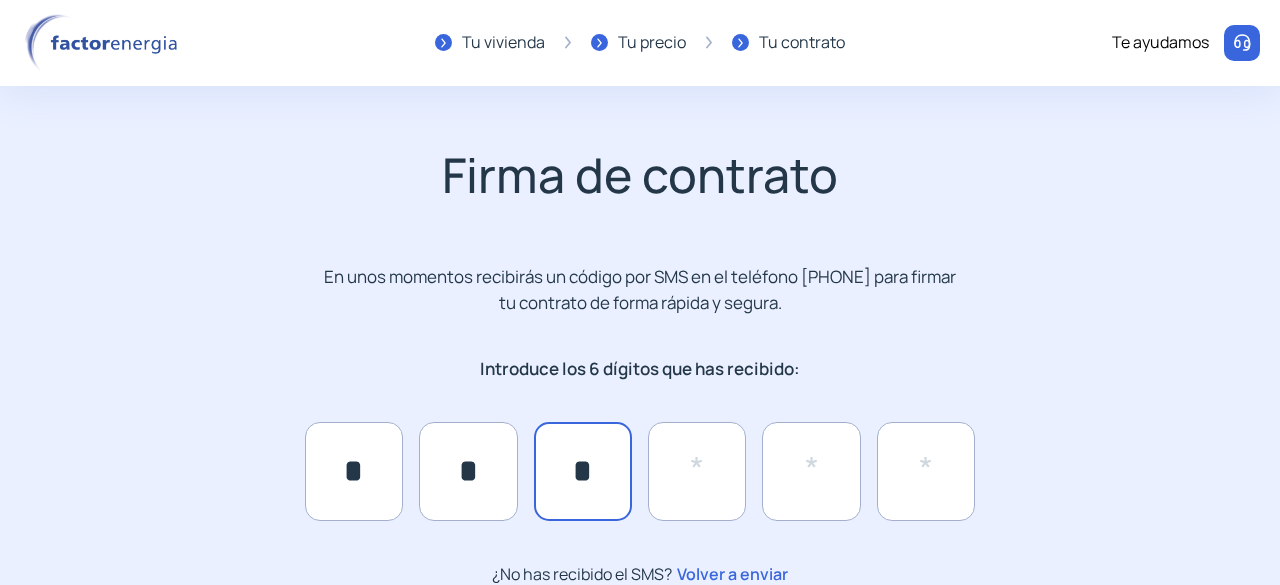 type on "*" 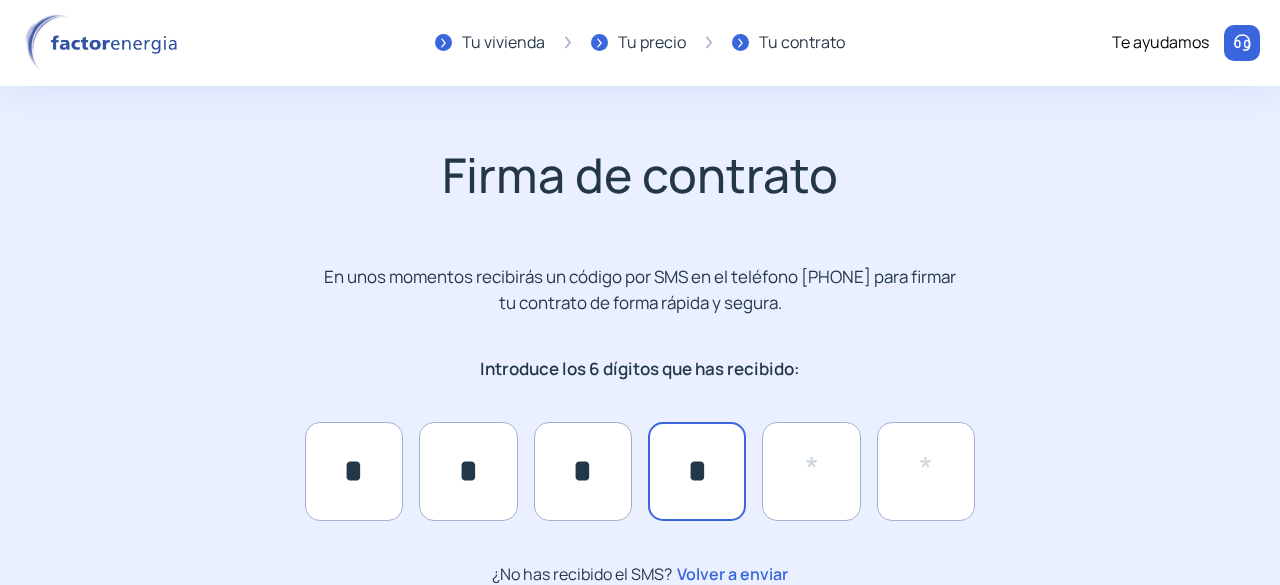 type on "*" 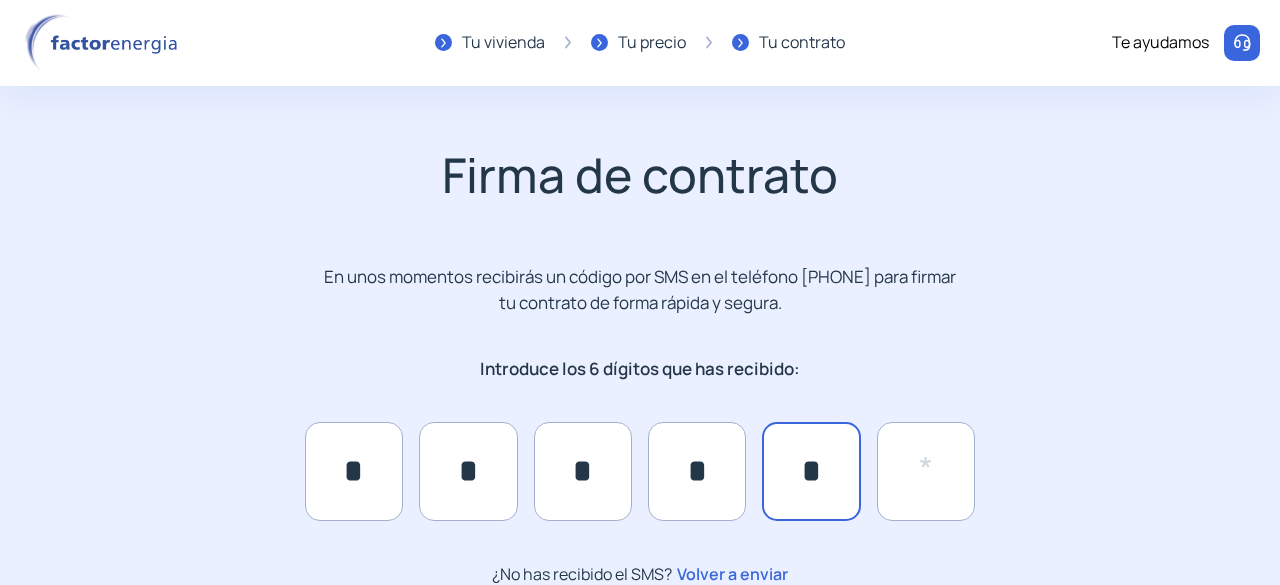 type on "*" 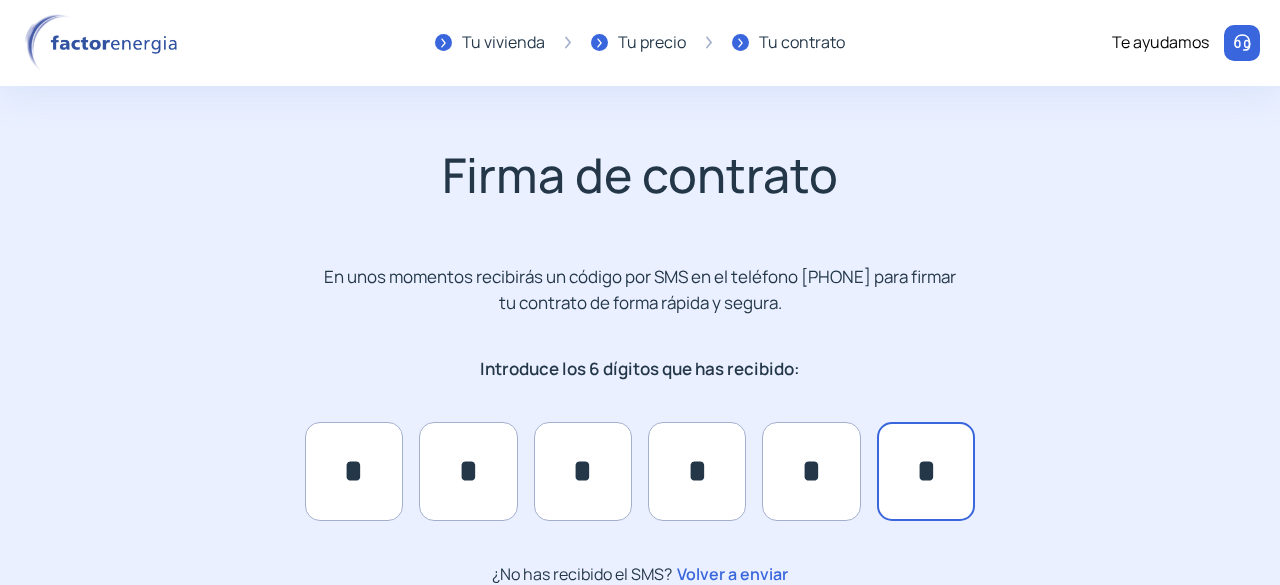 type on "*" 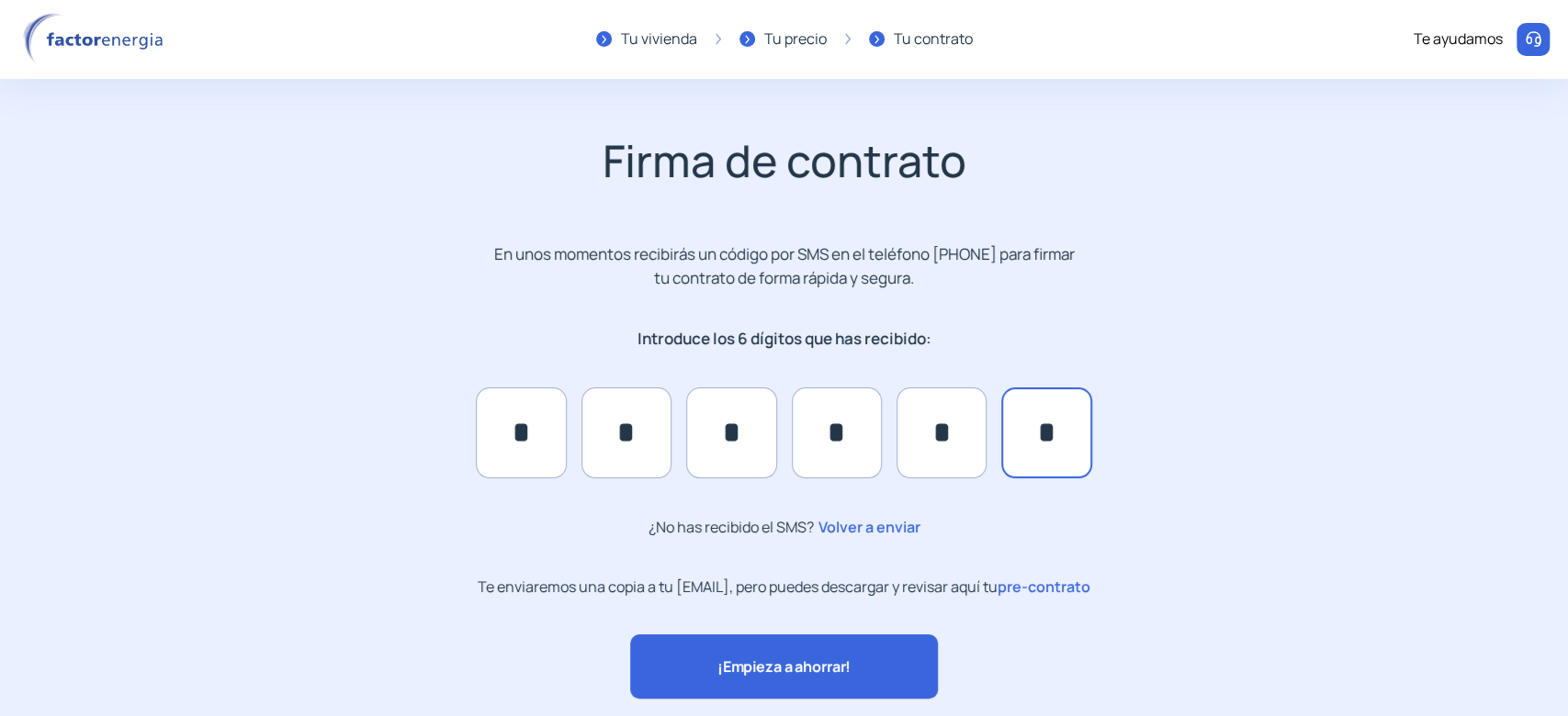 scroll, scrollTop: 11, scrollLeft: 0, axis: vertical 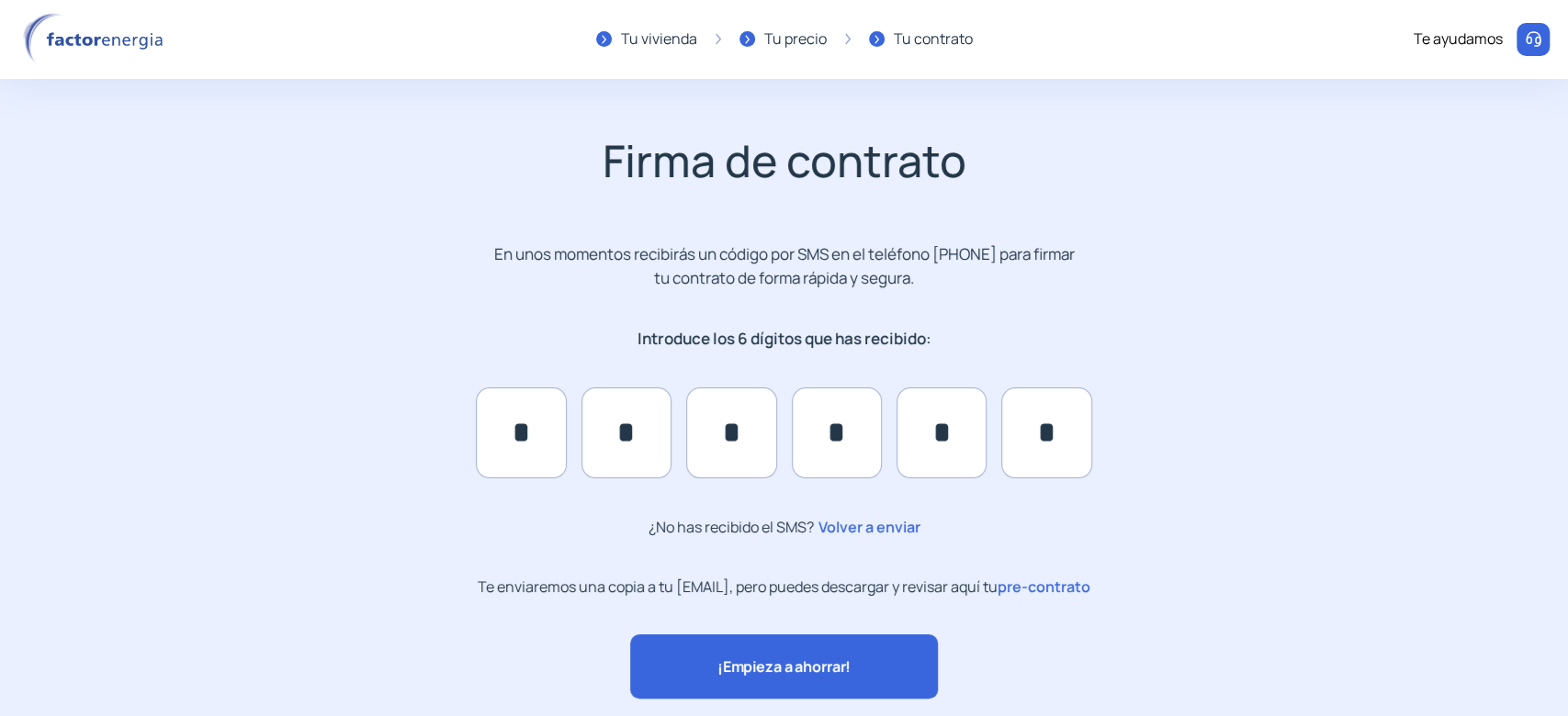 drag, startPoint x: 1163, startPoint y: 1, endPoint x: 855, endPoint y: 665, distance: 731.96 